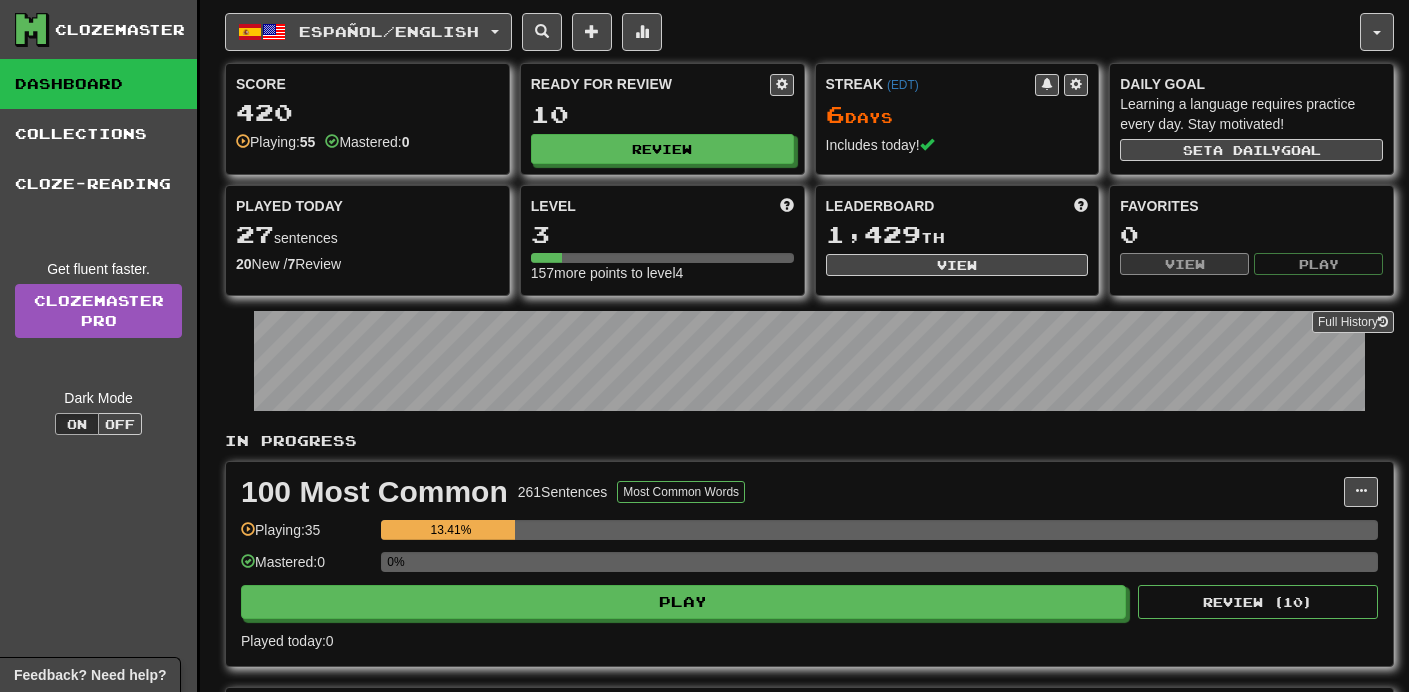 scroll, scrollTop: 0, scrollLeft: 0, axis: both 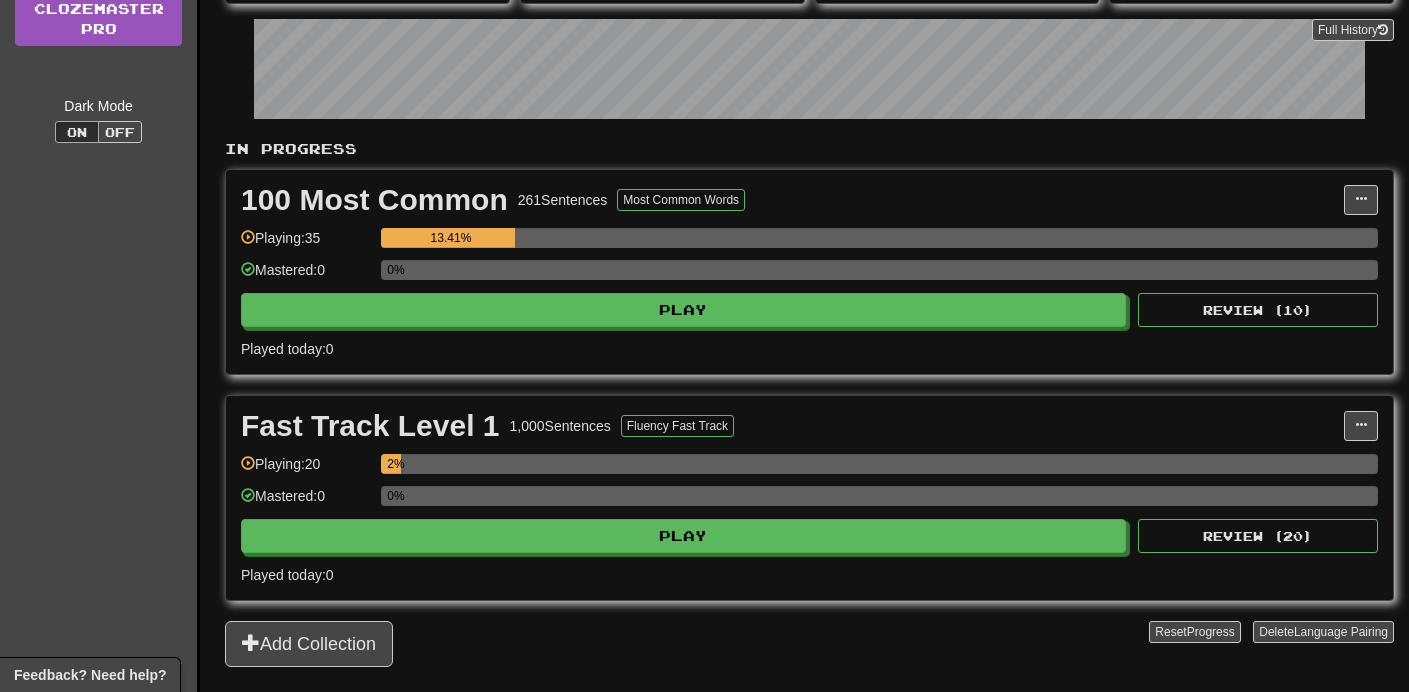 click on "100 Most Common 261  Sentences Most Common Words Manage Sentences Unpin from Dashboard  Playing:  35 13.41%  Mastered:  0 0% Play Review ( 10 ) Played today:  0" at bounding box center [809, 272] 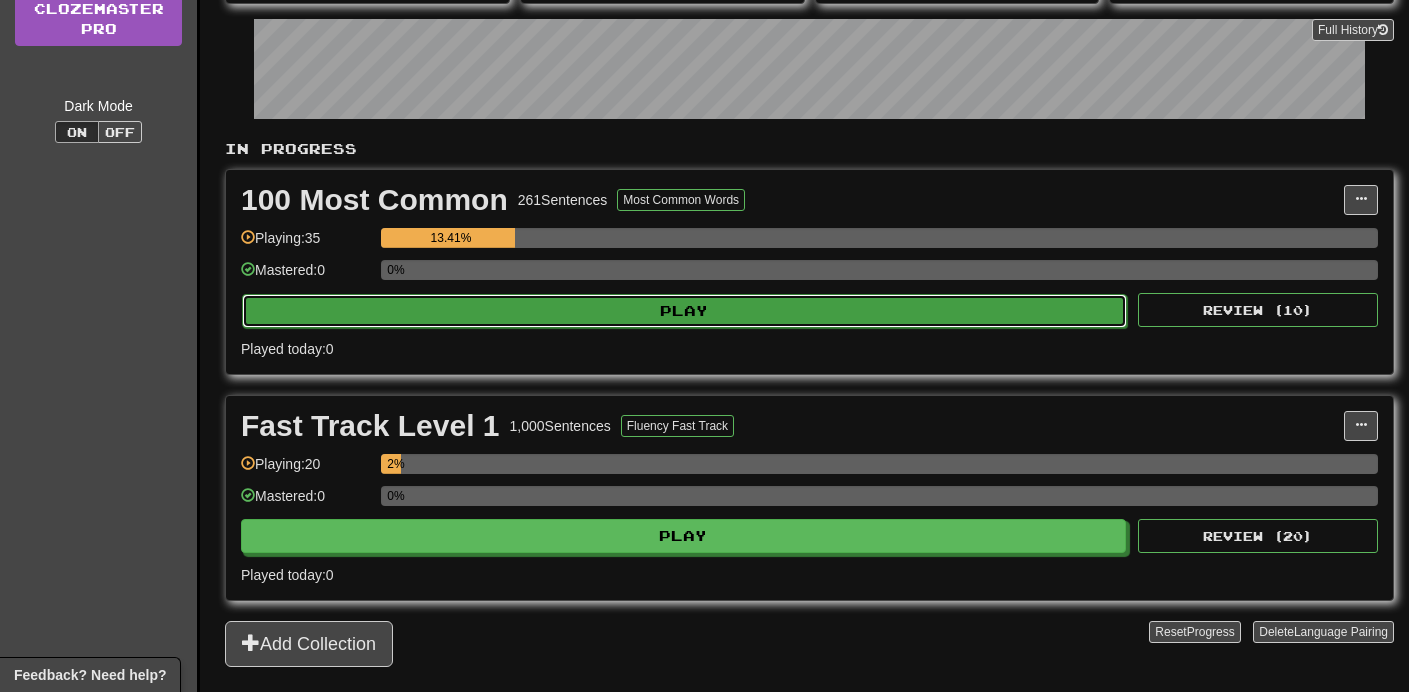 click on "Play" at bounding box center [684, 311] 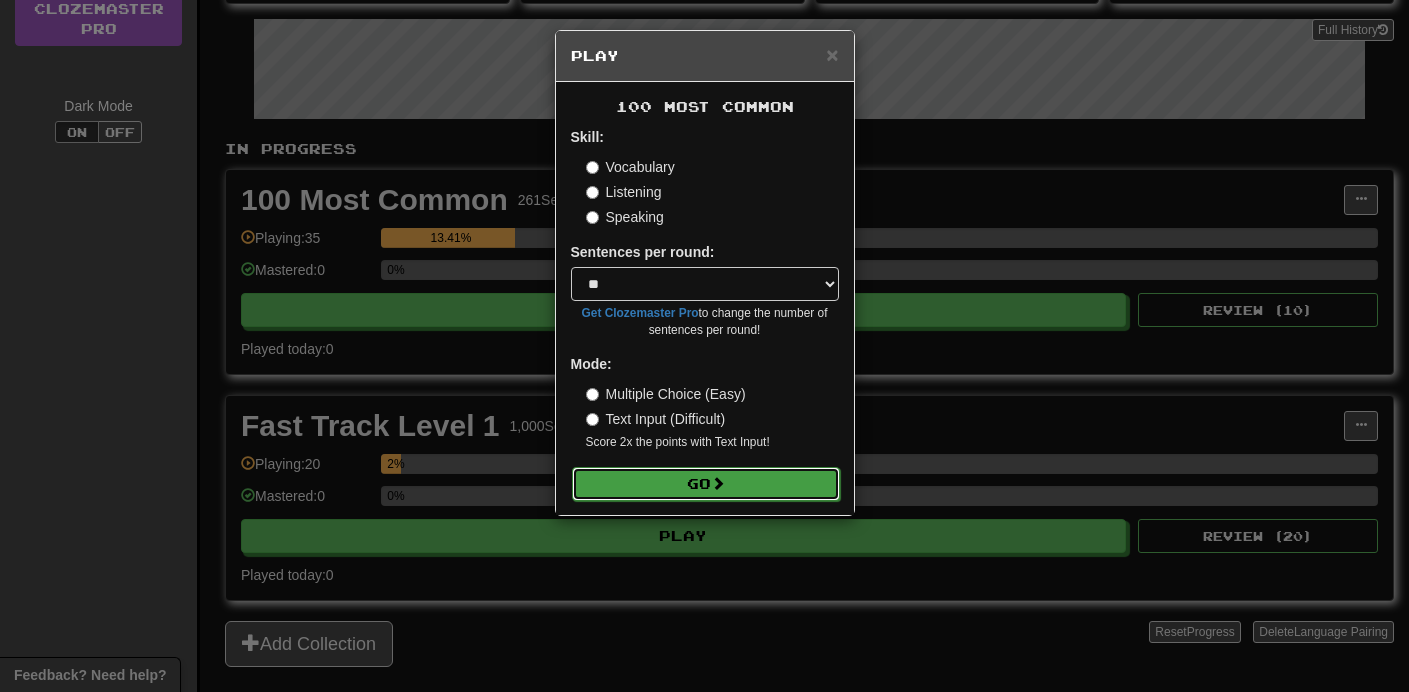 click on "Go" at bounding box center [706, 484] 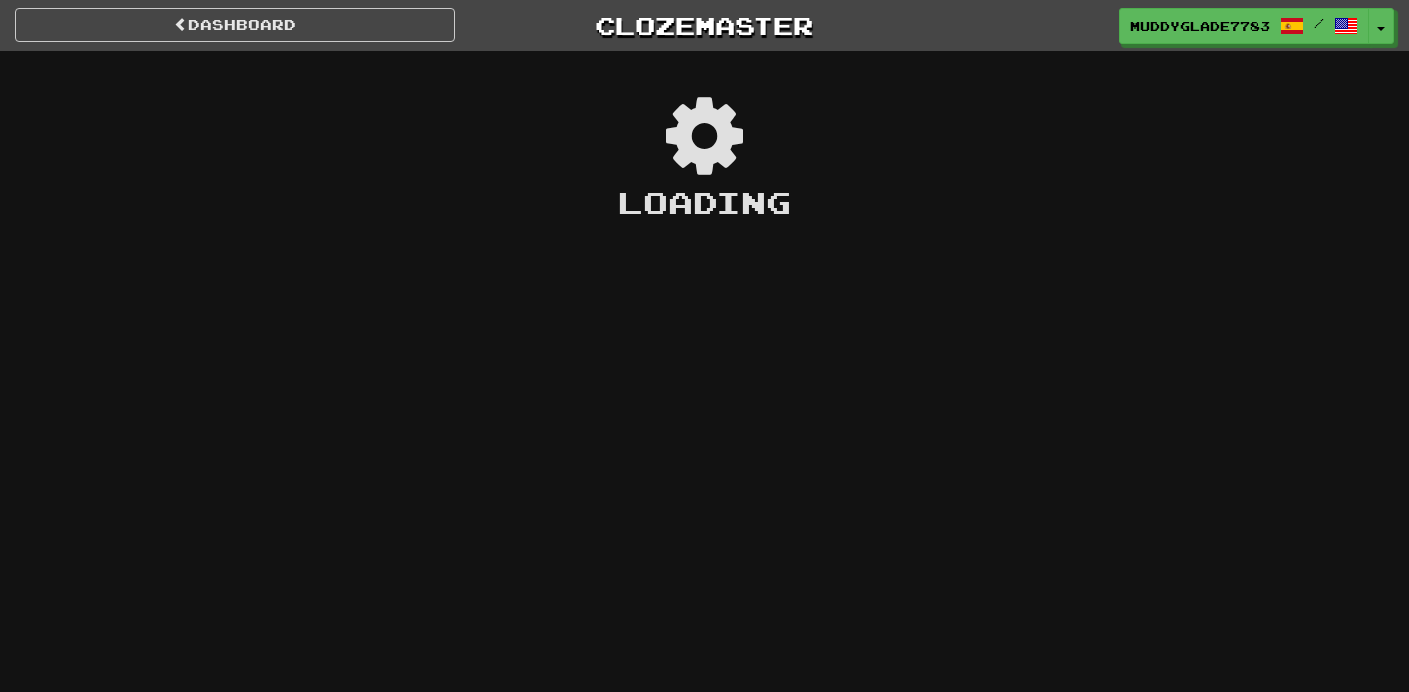 scroll, scrollTop: 0, scrollLeft: 0, axis: both 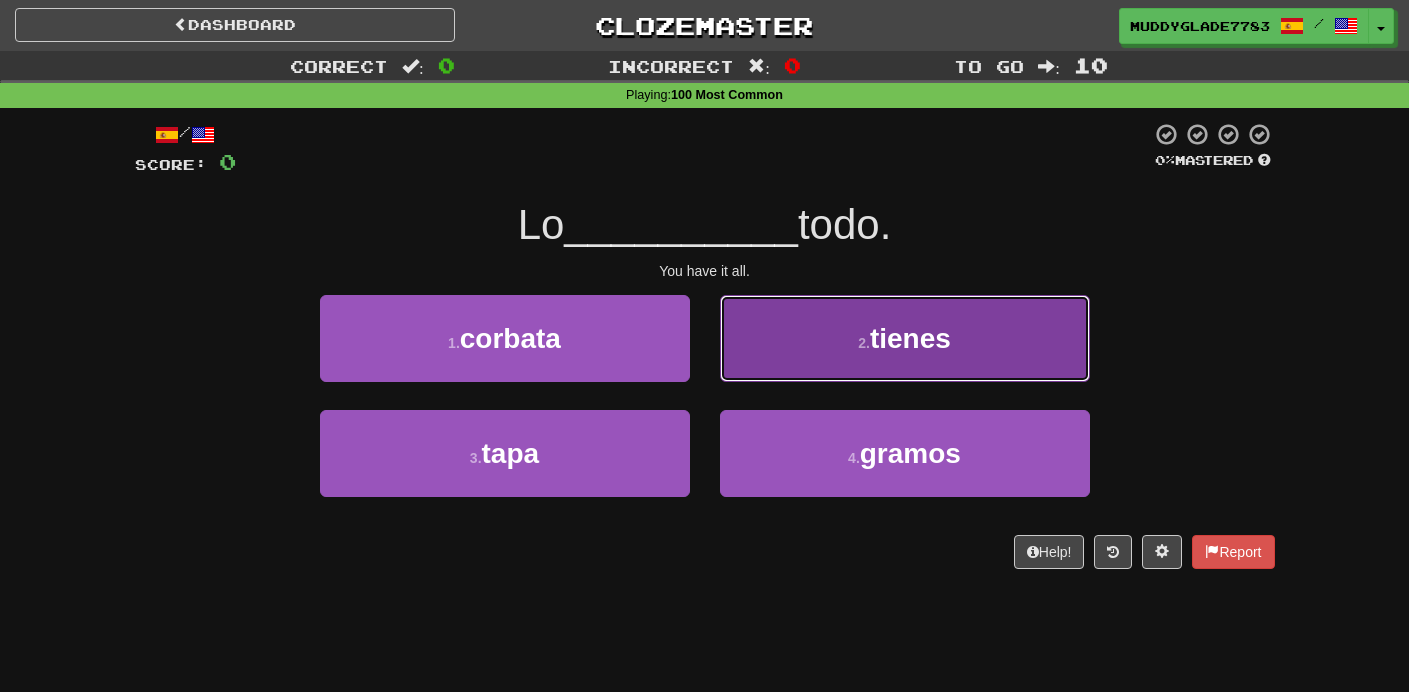 click on "tienes" at bounding box center (910, 338) 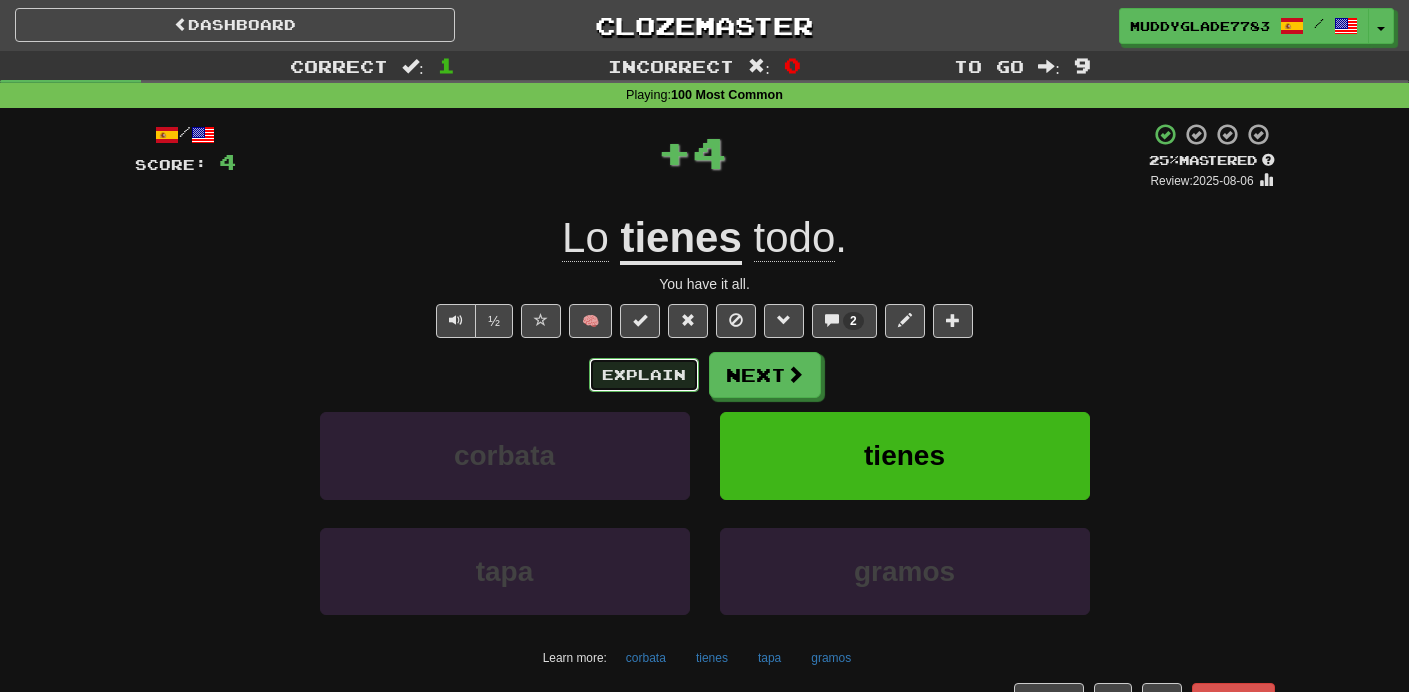 click on "Explain" at bounding box center (644, 375) 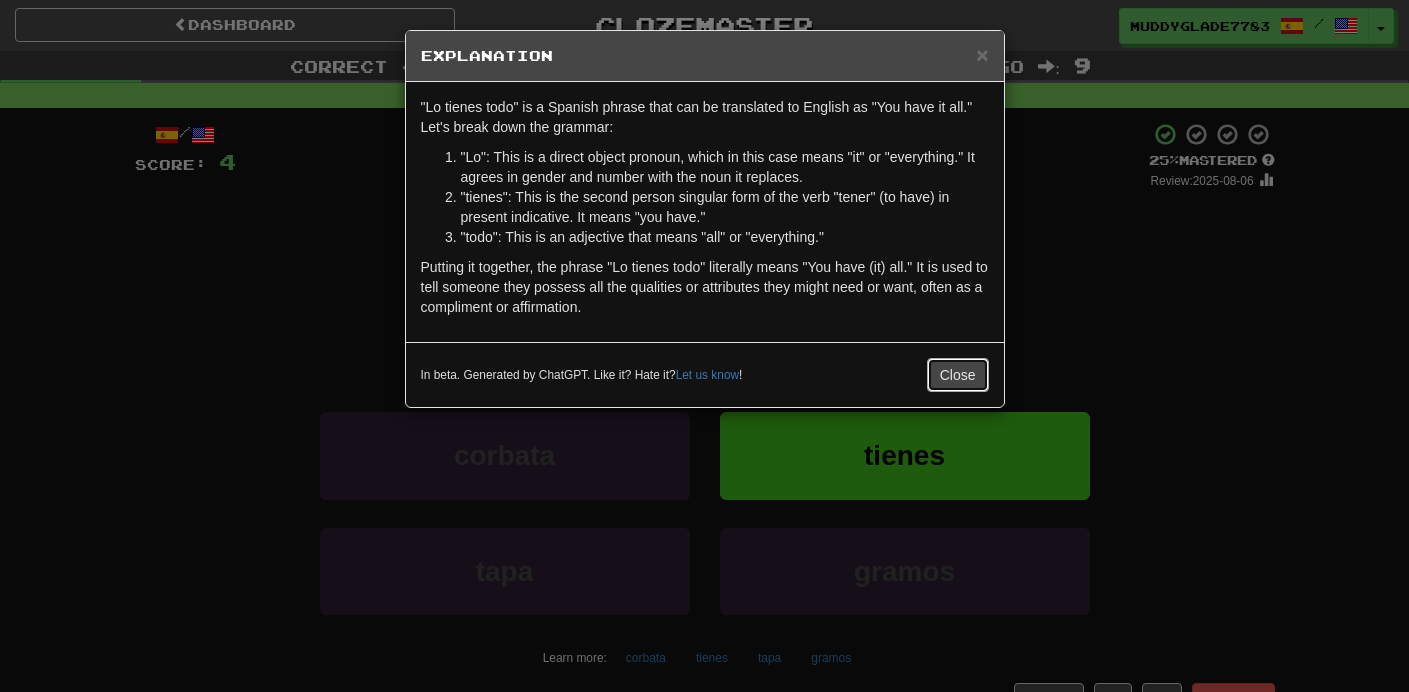click on "Close" at bounding box center (958, 375) 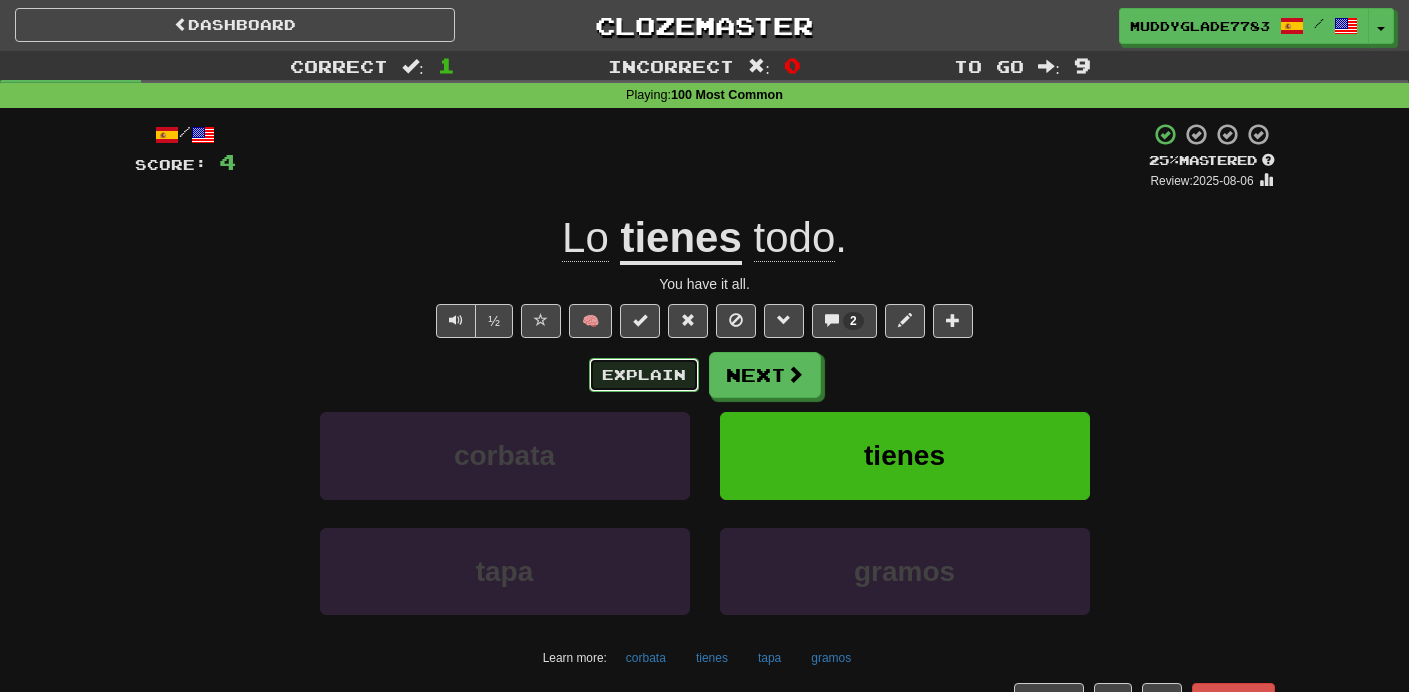 click on "Explain" at bounding box center (644, 375) 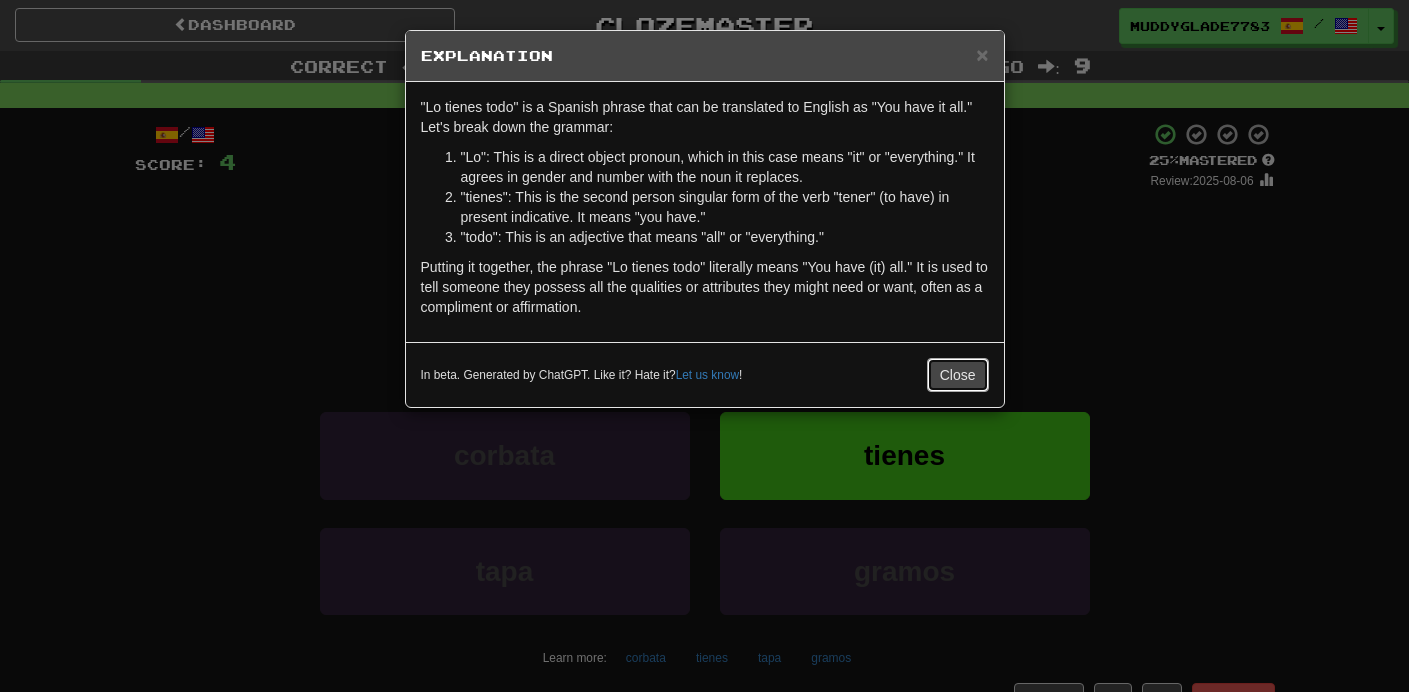 click on "Close" at bounding box center (958, 375) 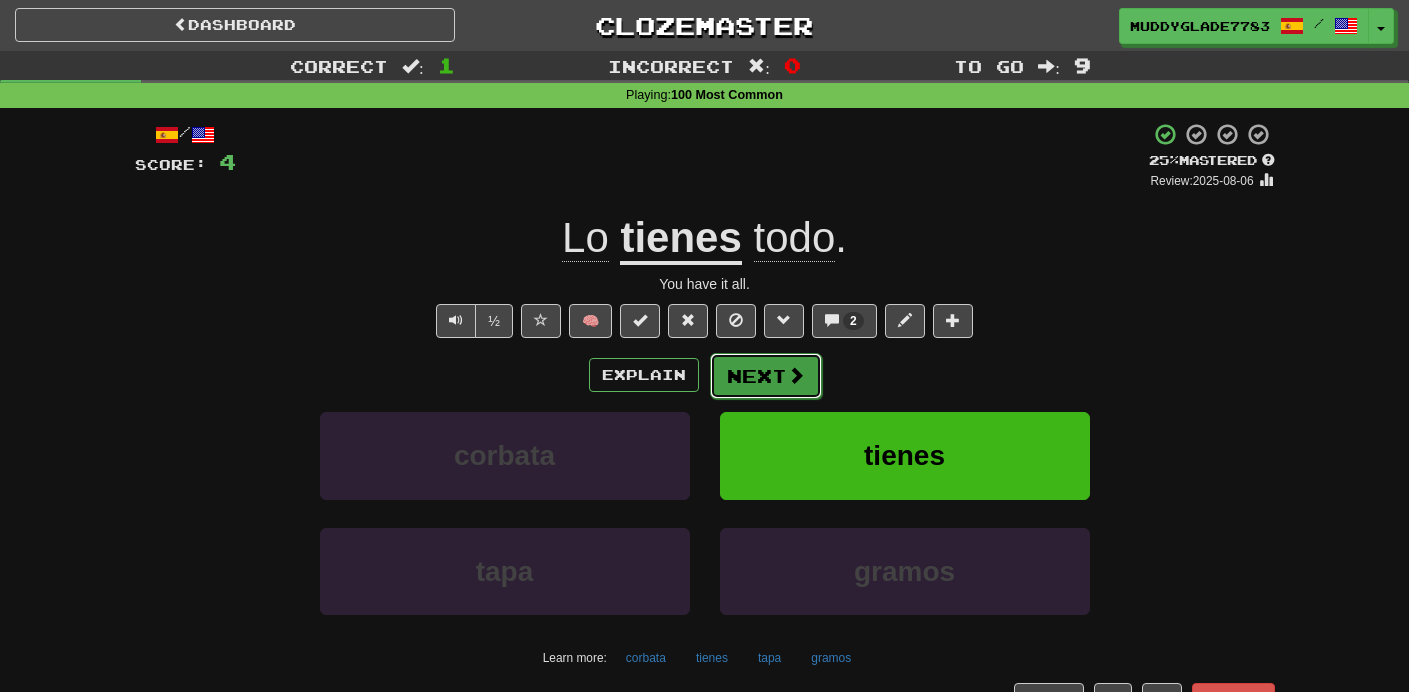 click on "Next" at bounding box center (766, 376) 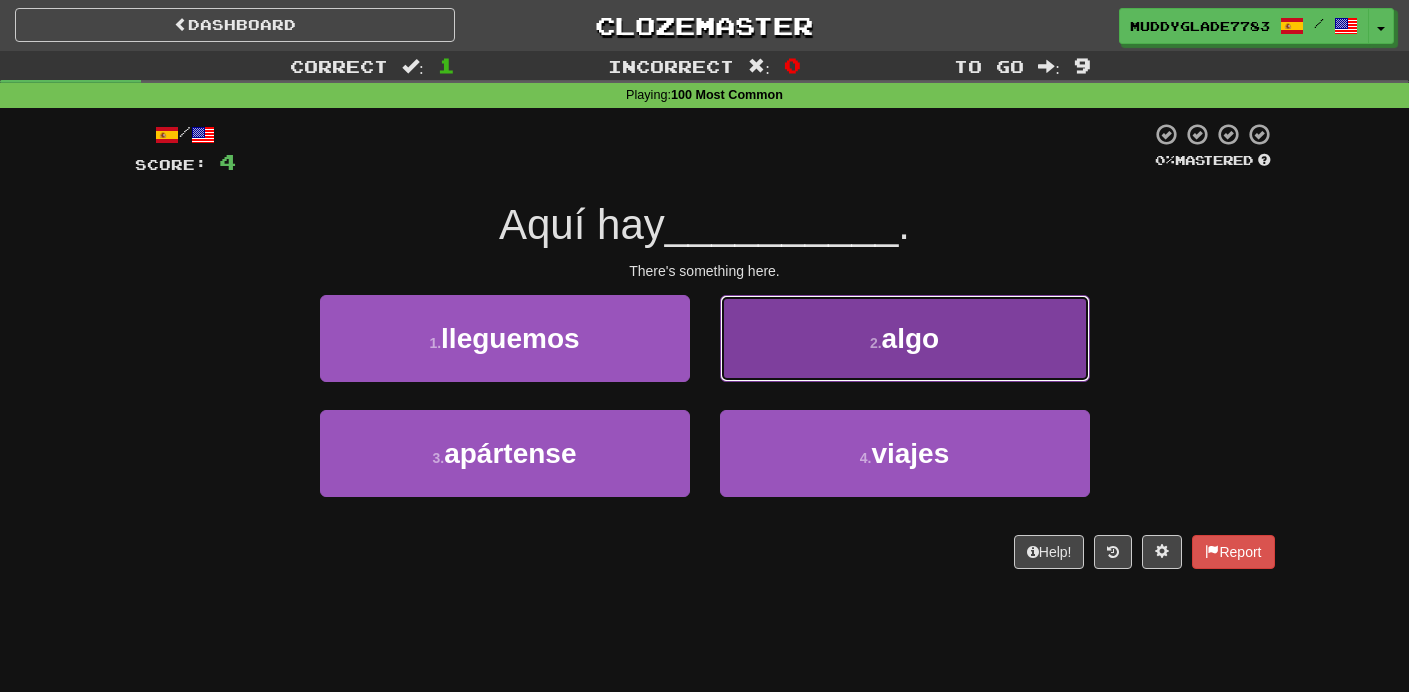 click on "2 .  algo" at bounding box center [905, 338] 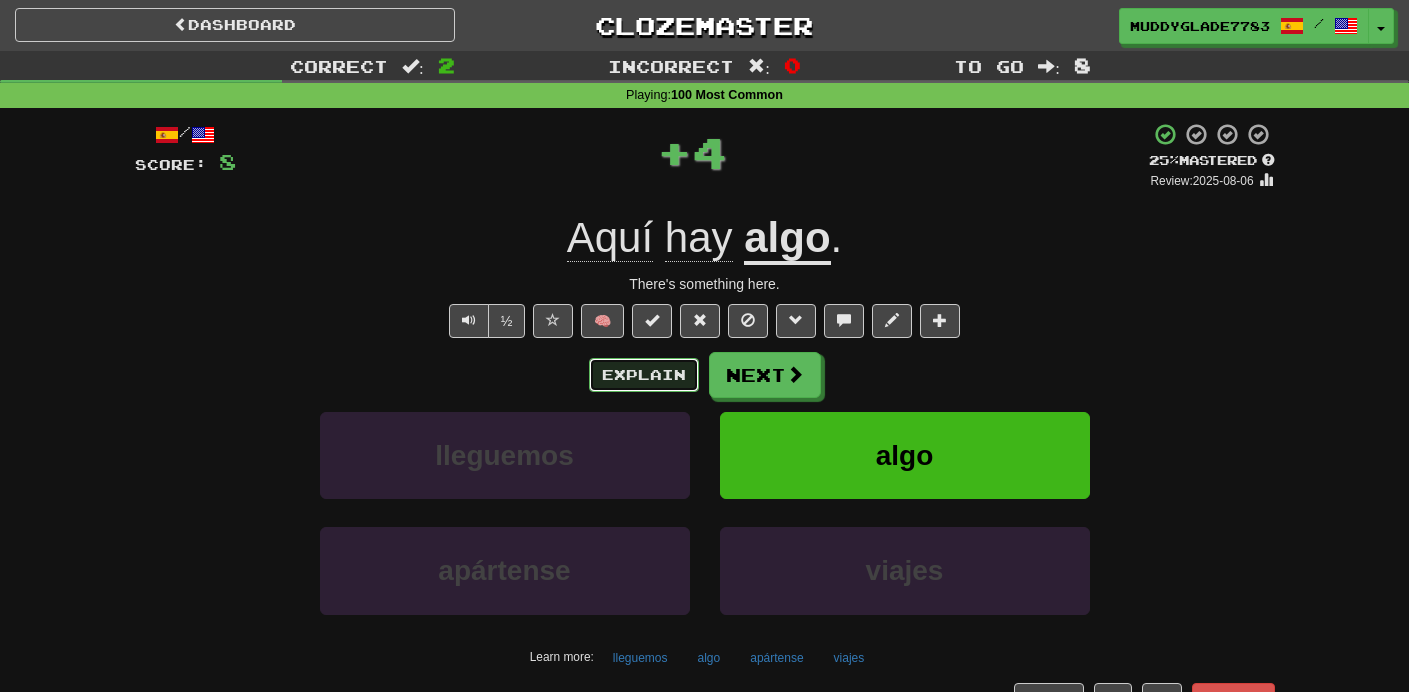 click on "Explain" at bounding box center (644, 375) 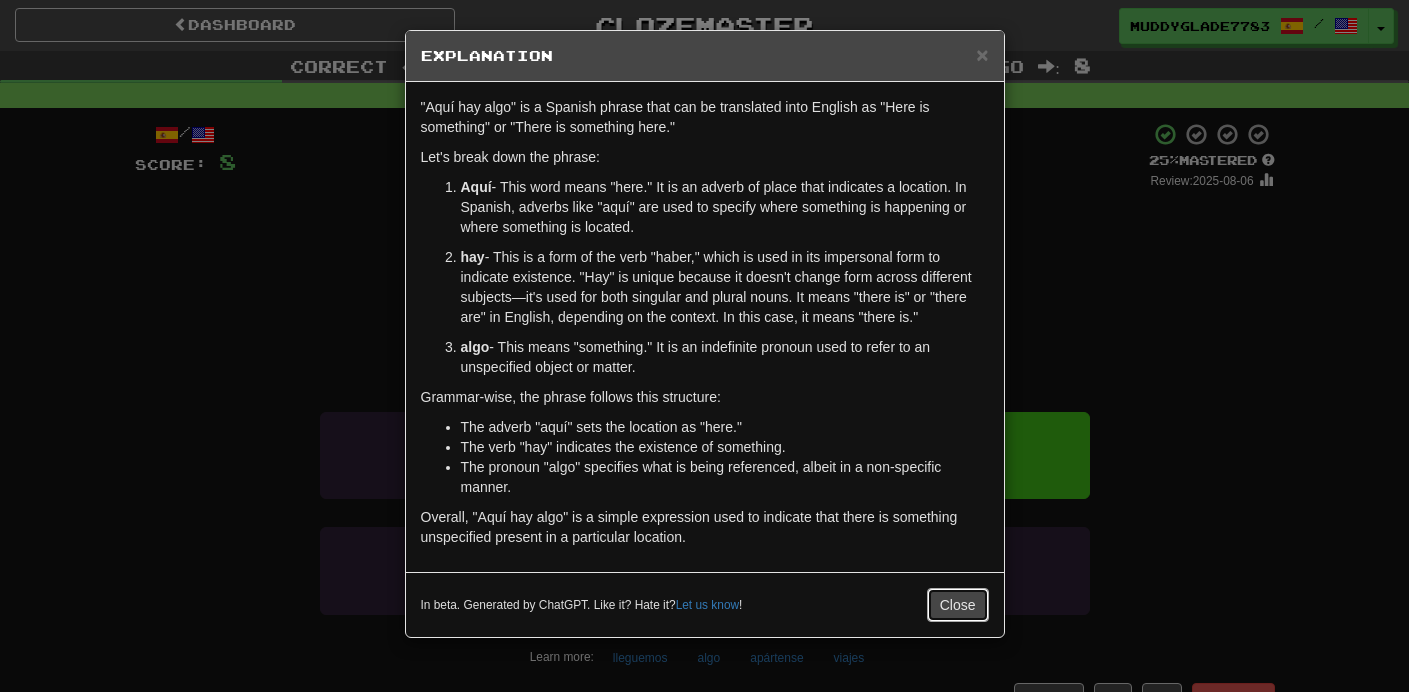 click on "Close" at bounding box center [958, 605] 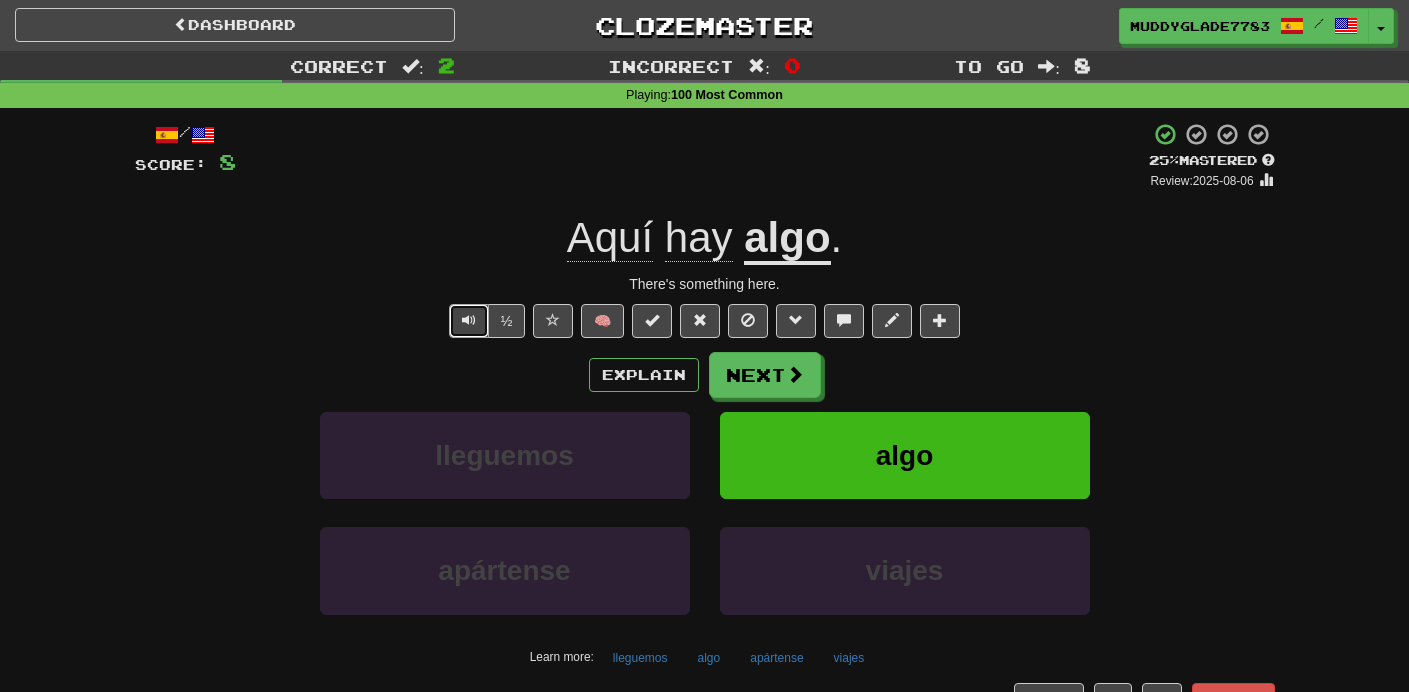 click at bounding box center (469, 321) 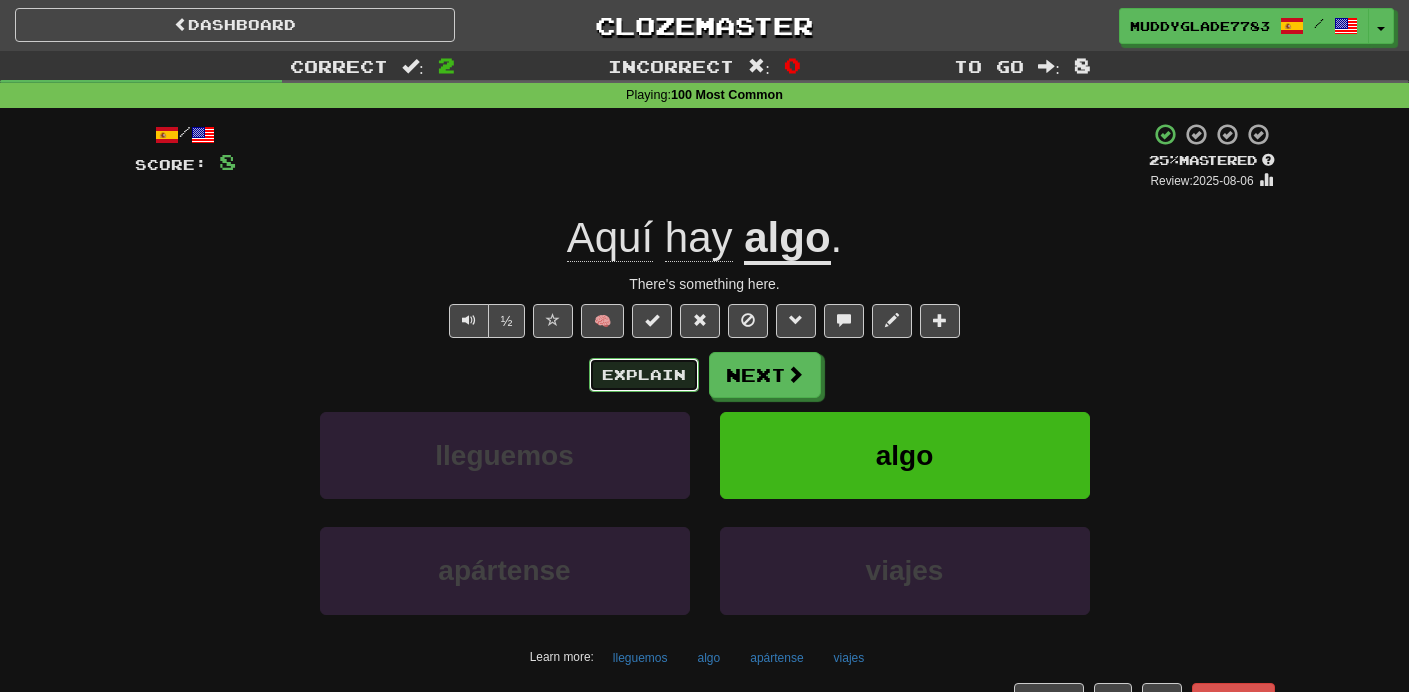 click on "Explain" at bounding box center (644, 375) 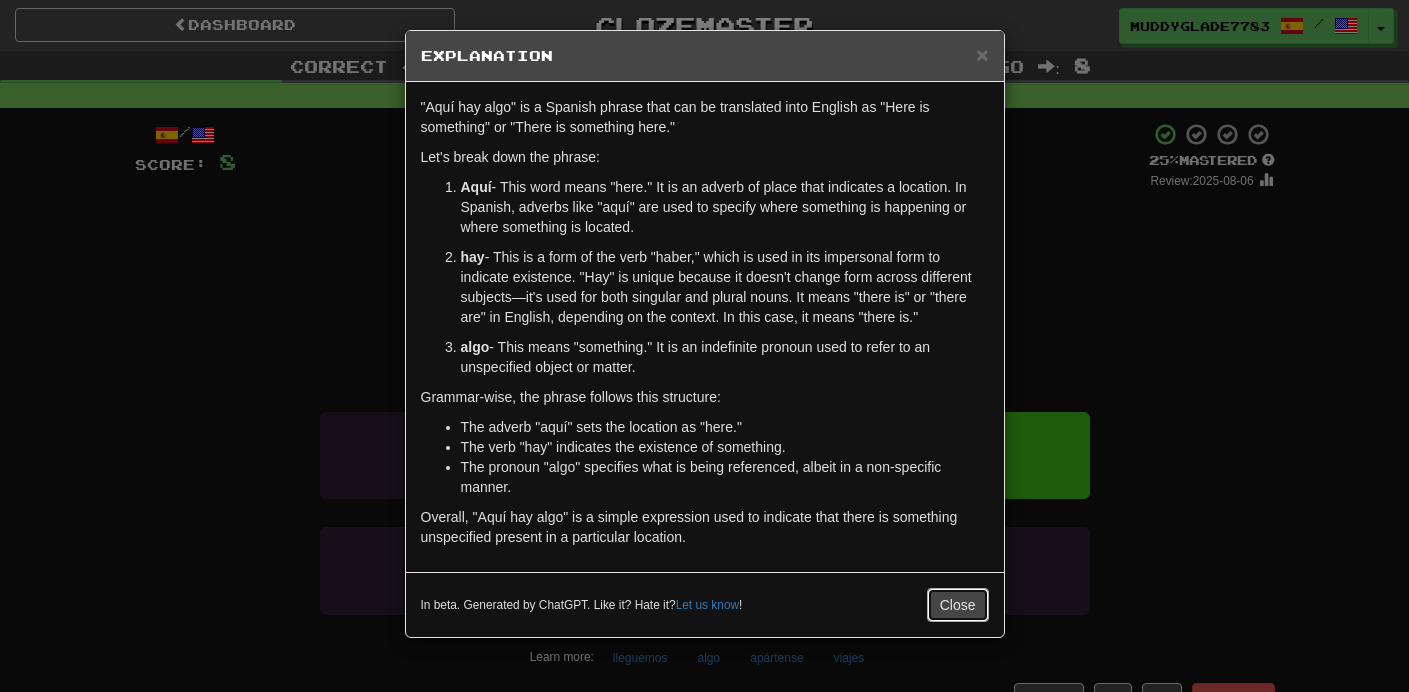 click on "Close" at bounding box center (958, 605) 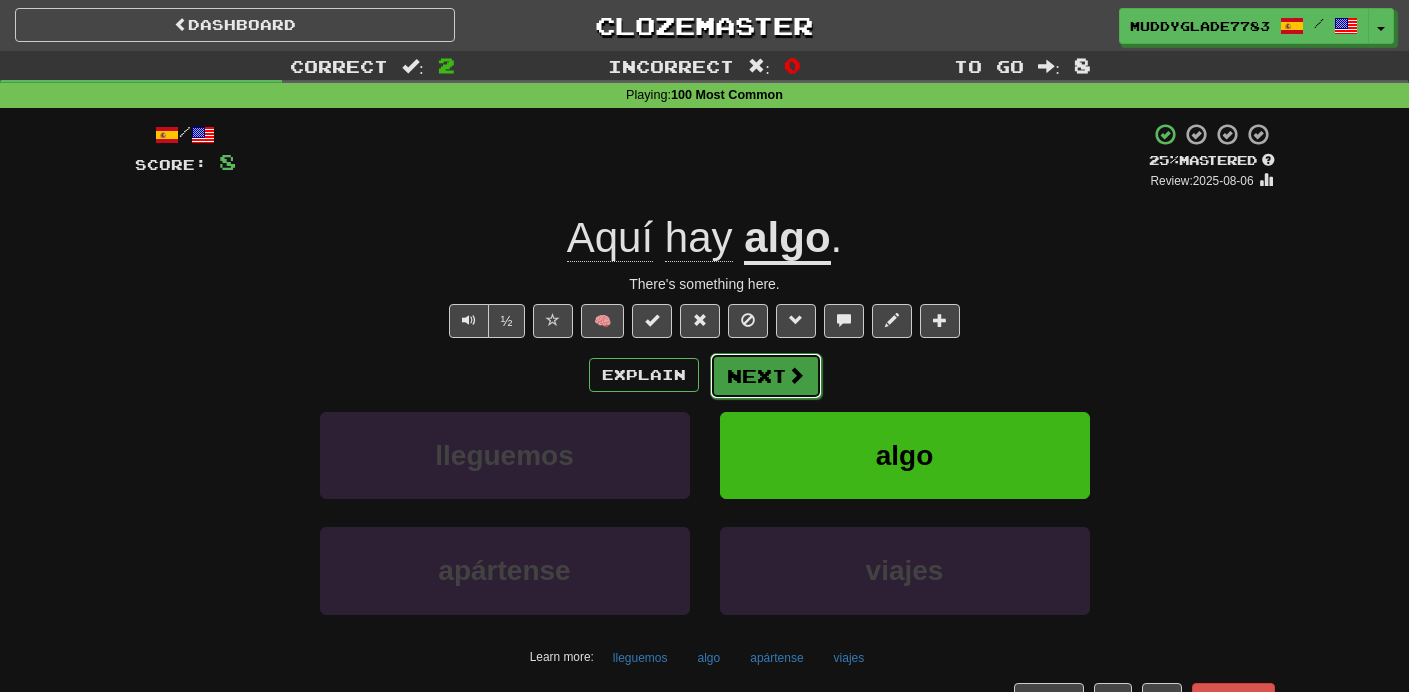 click on "Next" at bounding box center (766, 376) 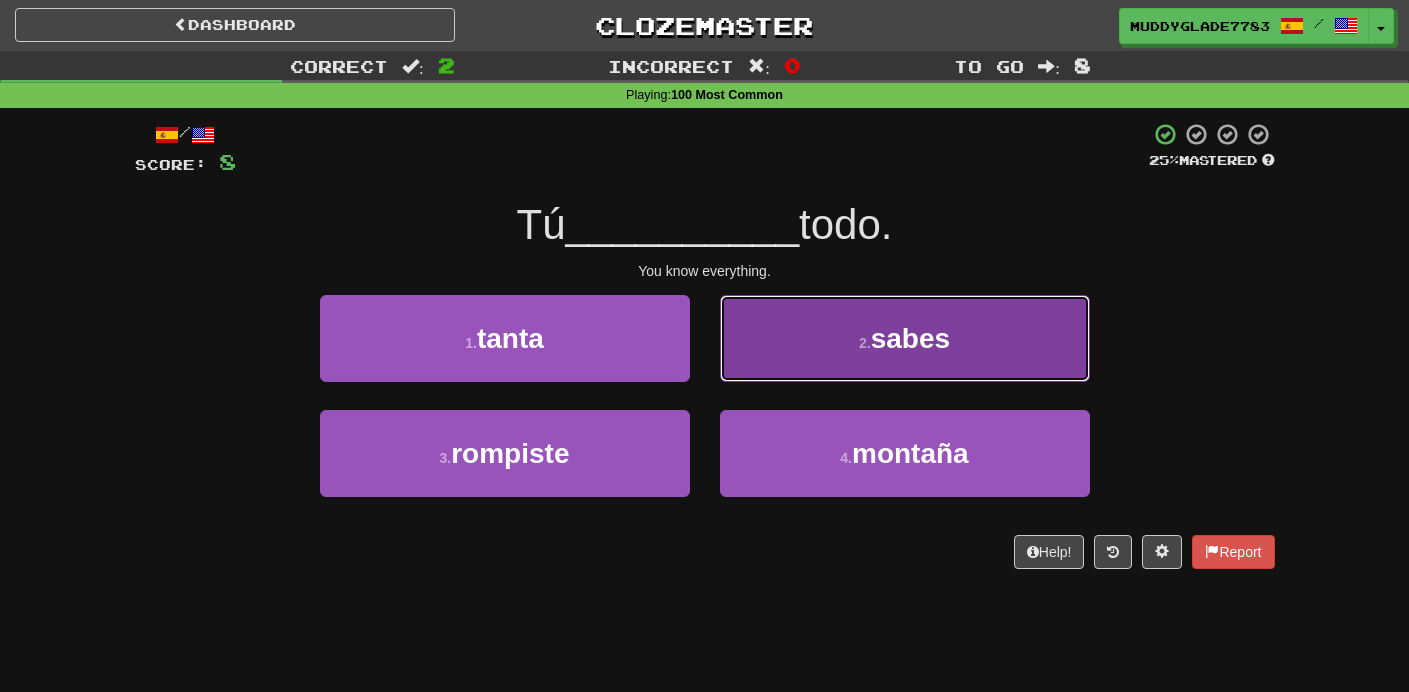 click on "sabes" at bounding box center [910, 338] 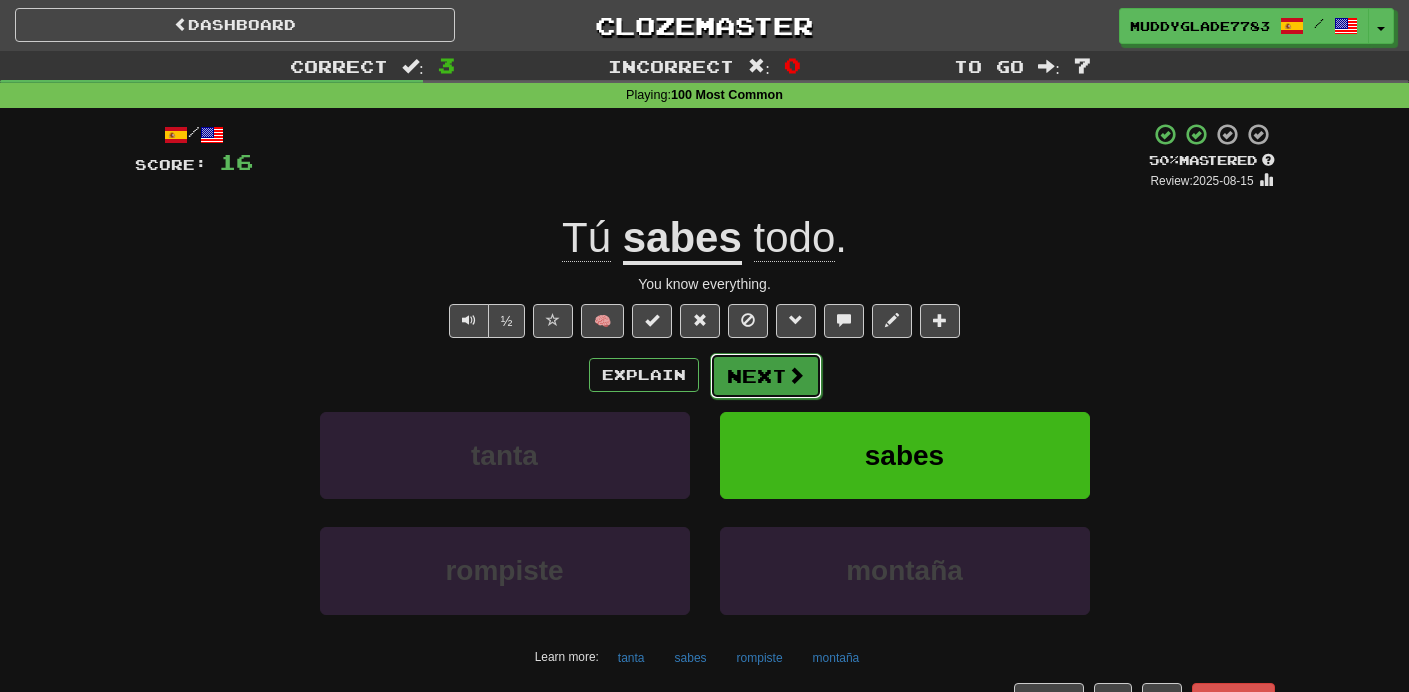 click on "Next" at bounding box center (766, 376) 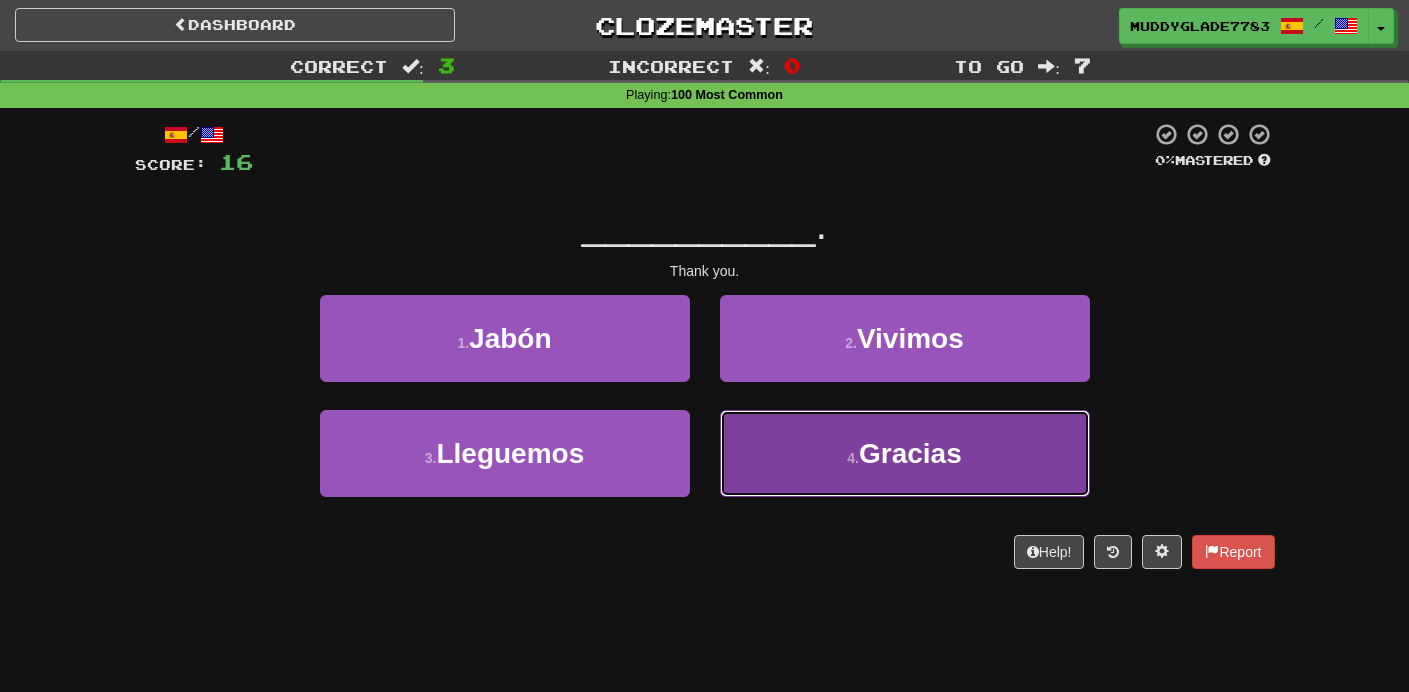 click on "4 .  Gracias" at bounding box center (905, 453) 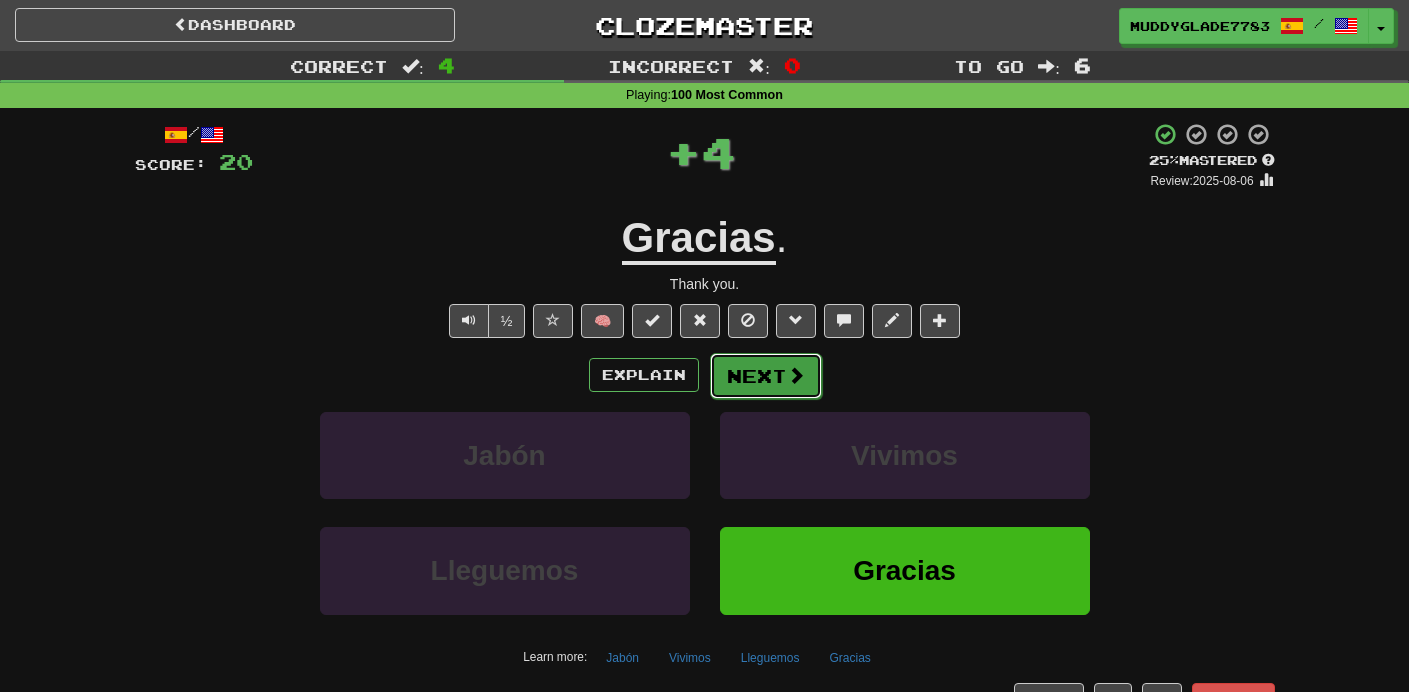 click on "Next" at bounding box center (766, 376) 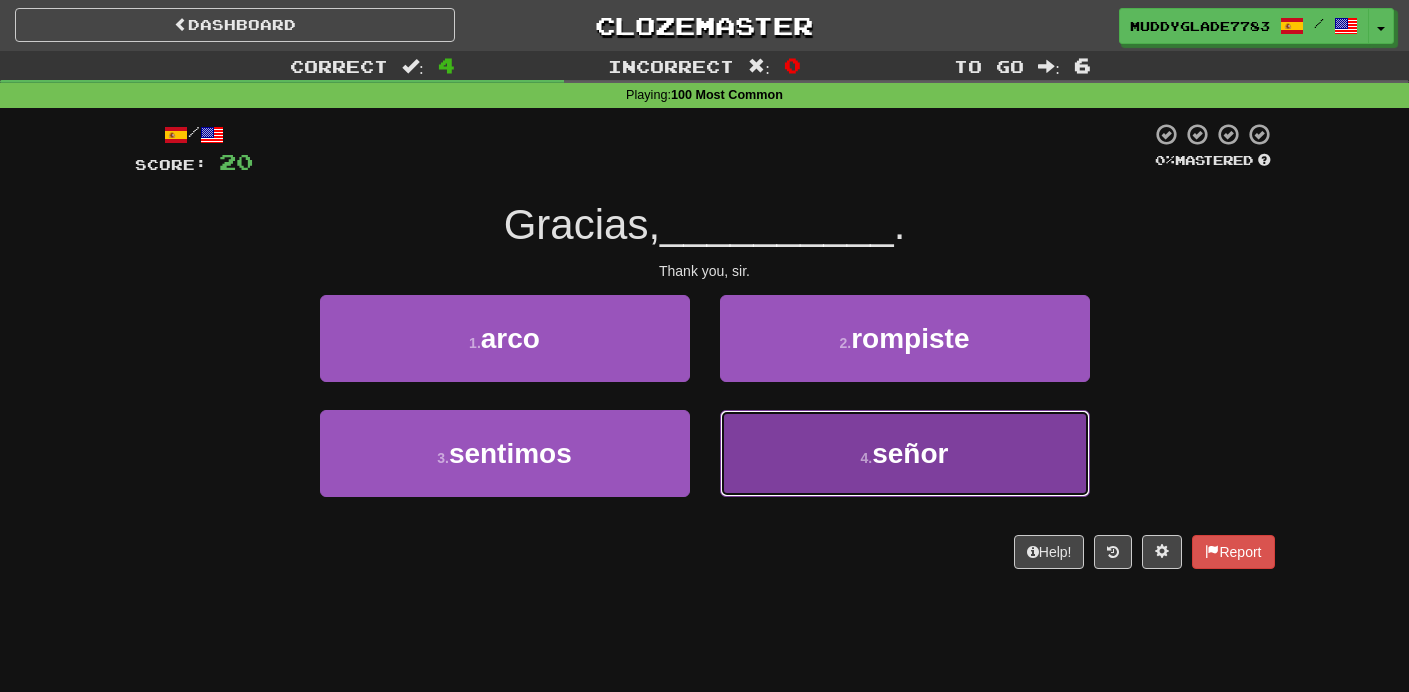 click on "4 .  señor" at bounding box center [905, 453] 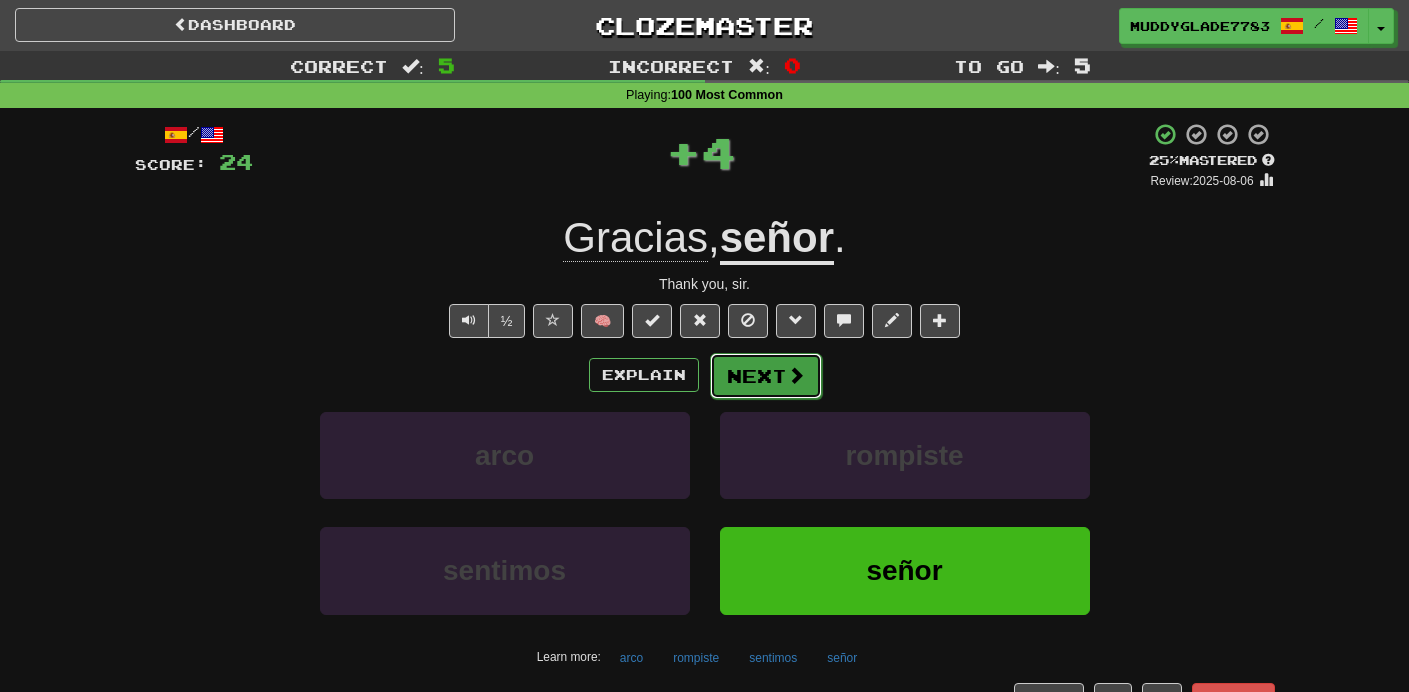 click at bounding box center (796, 375) 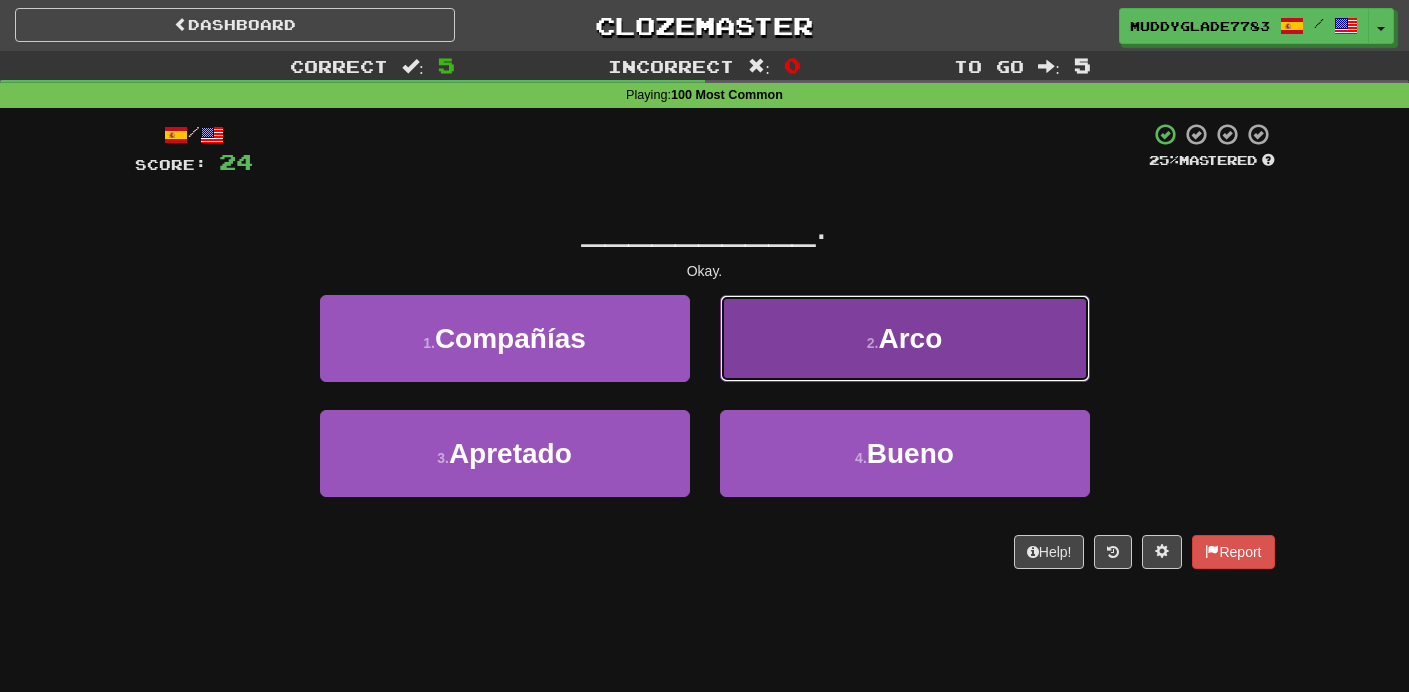 click on "Arco" at bounding box center [910, 338] 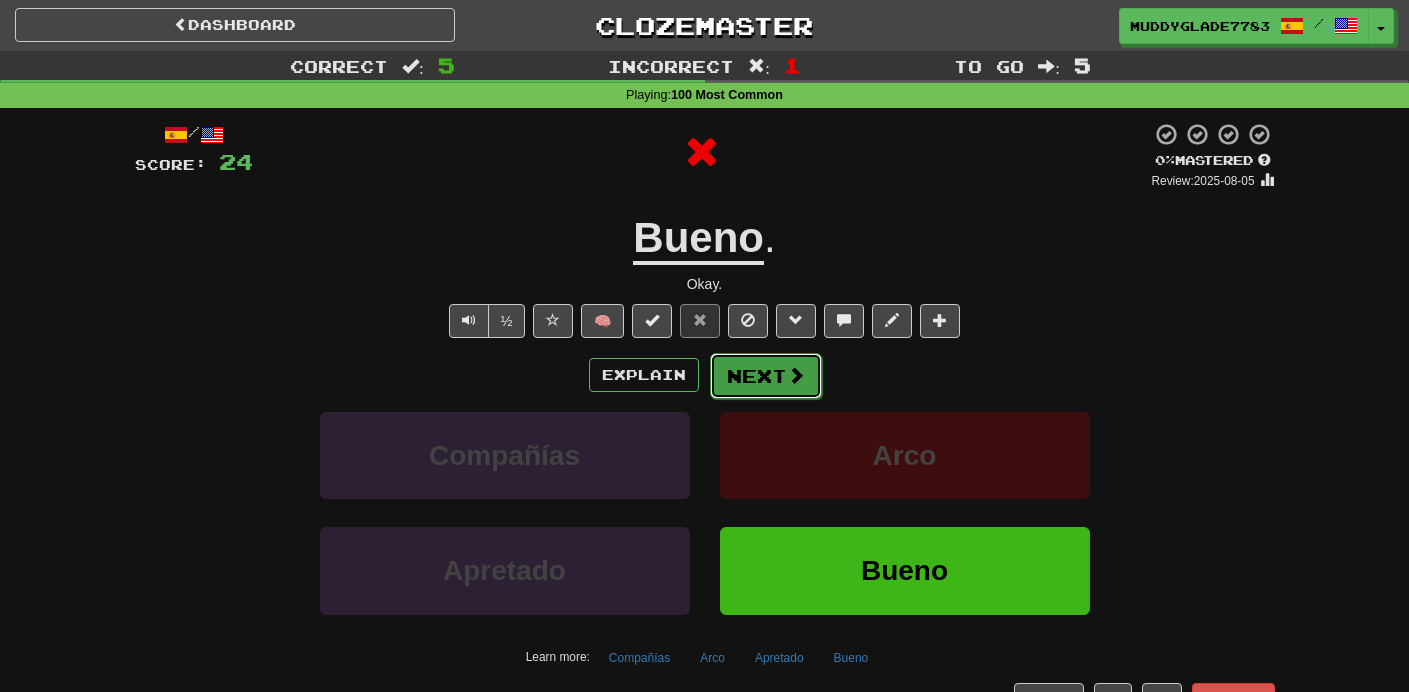 click on "Next" at bounding box center (766, 376) 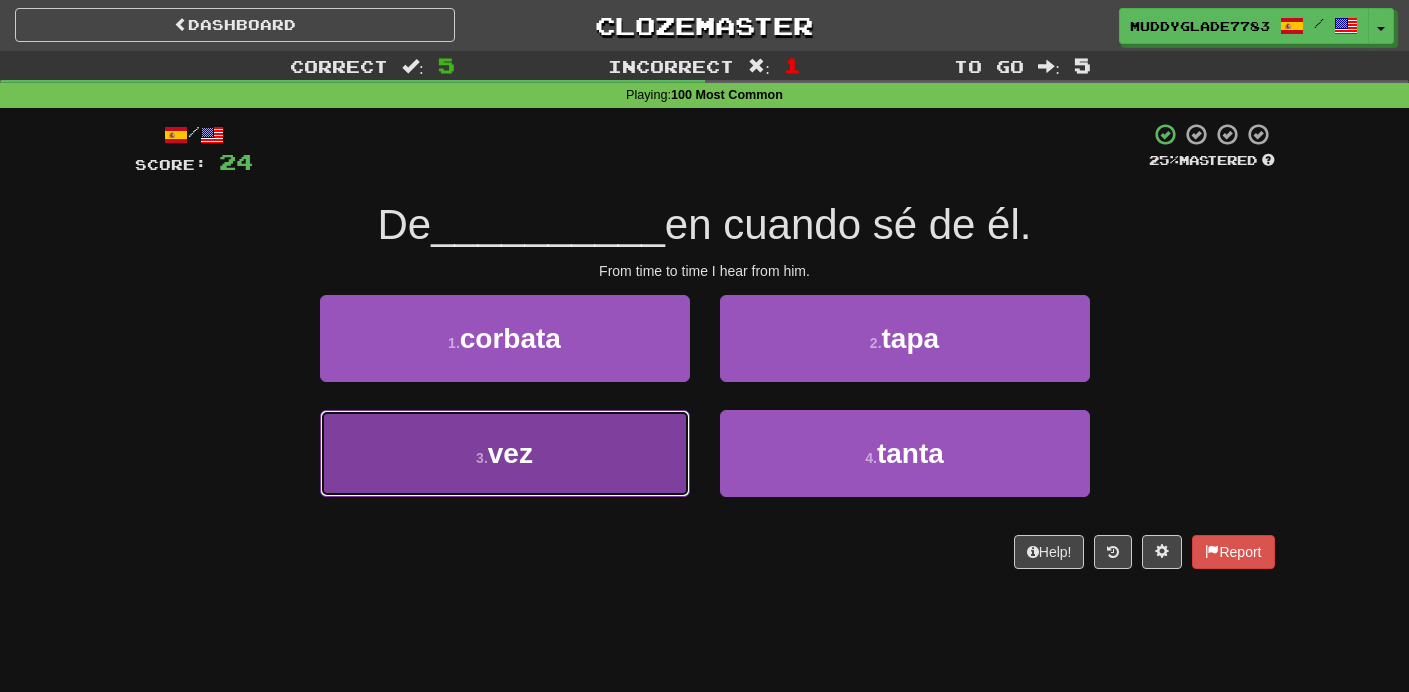 click on "3 .  vez" at bounding box center [505, 453] 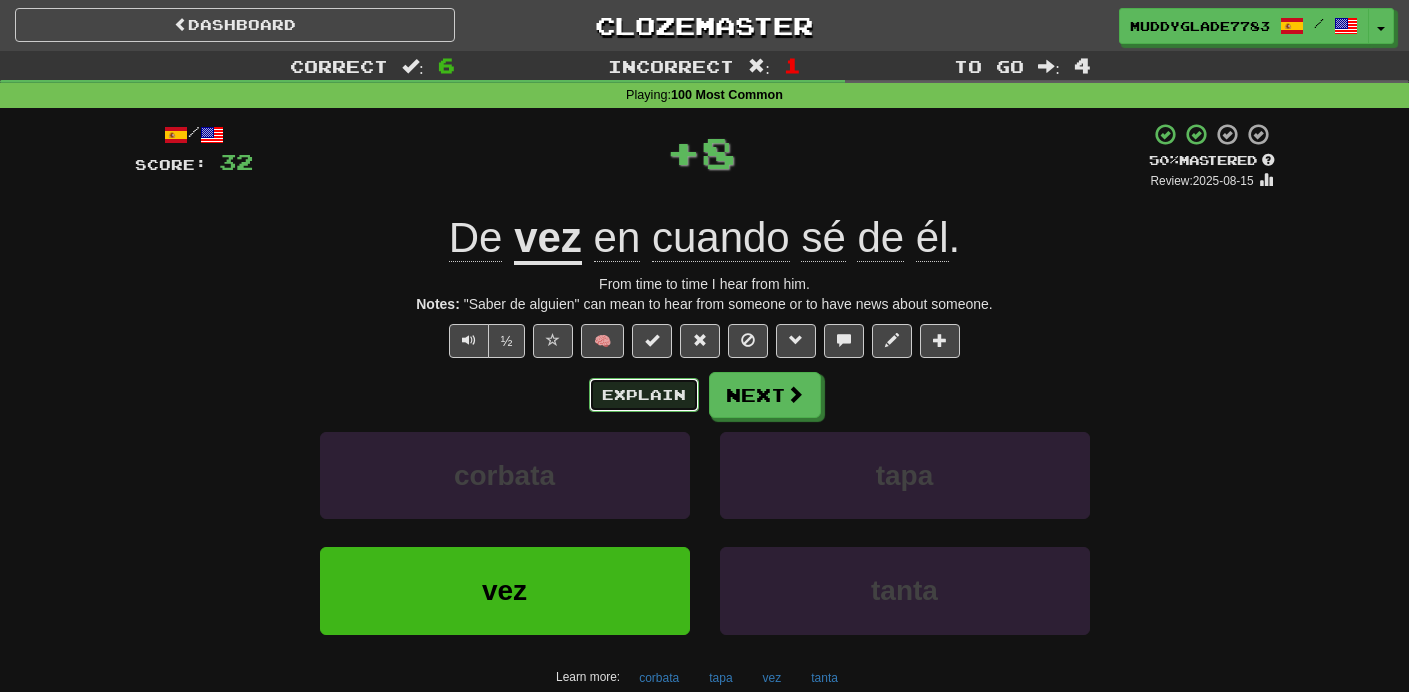 click on "Explain" at bounding box center (644, 395) 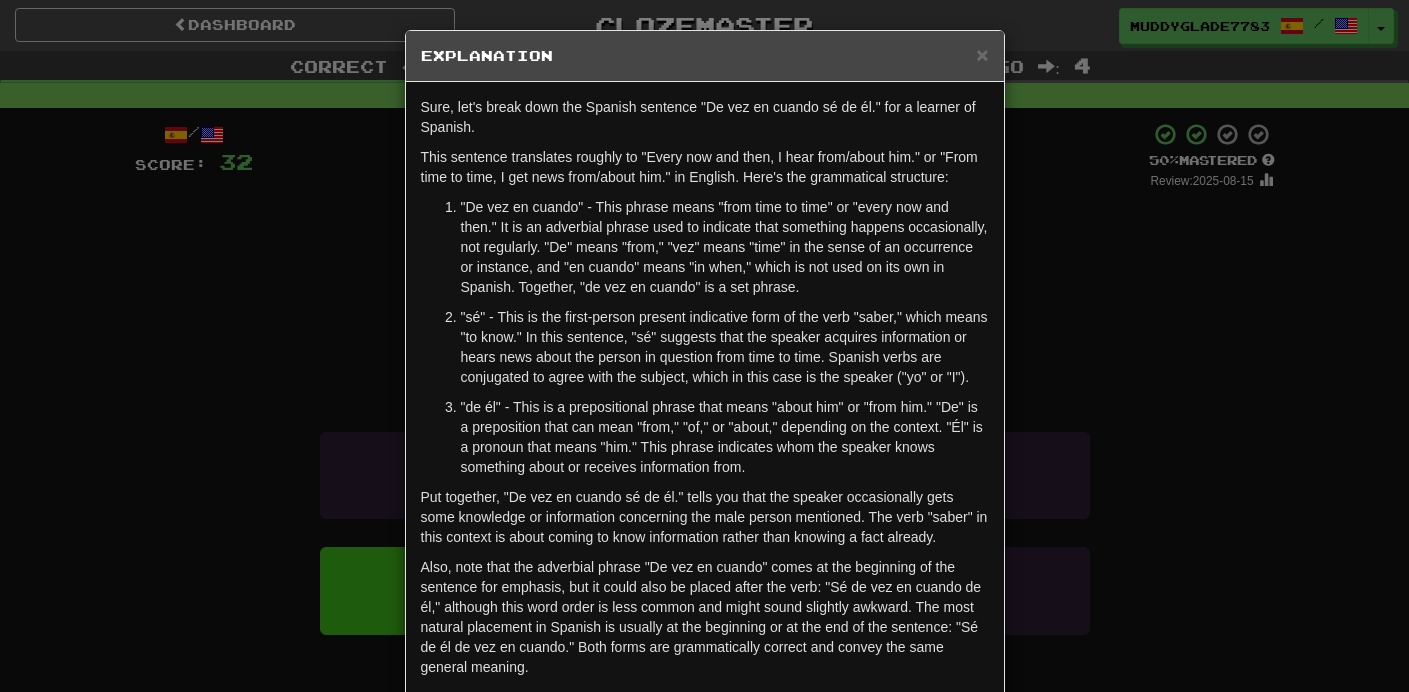 click on "× Explanation Sure, let's break down the Spanish sentence "De vez en cuando sé de él." for a learner of Spanish.
This sentence translates roughly to "Every now and then, I hear from/about him." or "From time to time, I get news from/about him." in English. Here's the grammatical structure:
"De vez en cuando" - This phrase means "from time to time" or "every now and then." It is an adverbial phrase used to indicate that something happens occasionally, not regularly. "De" means "from," "vez" means "time" in the sense of an occurrence or instance, and "en cuando" means "in when," which is not used on its own in Spanish. Together, "de vez en cuando" is a set phrase.
"de él" - This is a prepositional phrase that means "about him" or "from him." "De" is a preposition that can mean "from," "of," or "about," depending on the context. "Él" is a pronoun that means "him." This phrase indicates whom the speaker knows something about or receives information from.
Let us know ! Close" at bounding box center [704, 346] 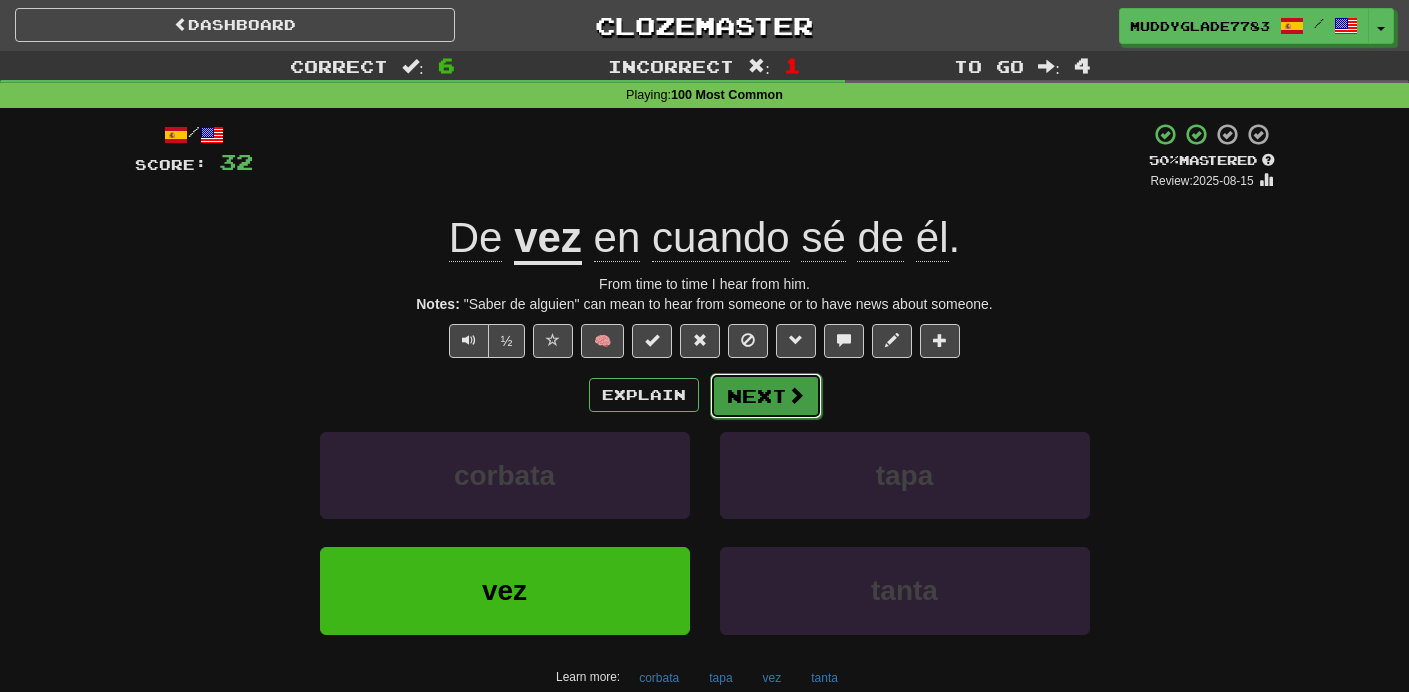 click on "Next" at bounding box center (766, 396) 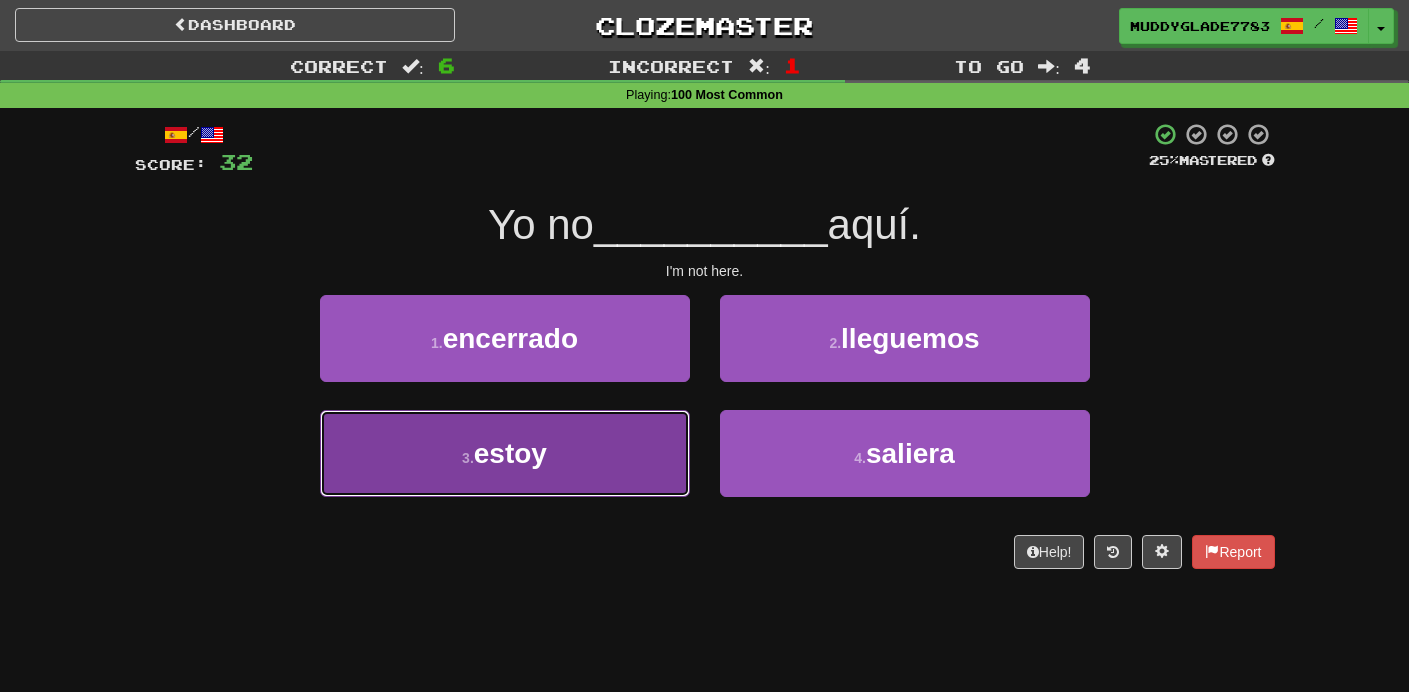 click on "estoy" at bounding box center [510, 453] 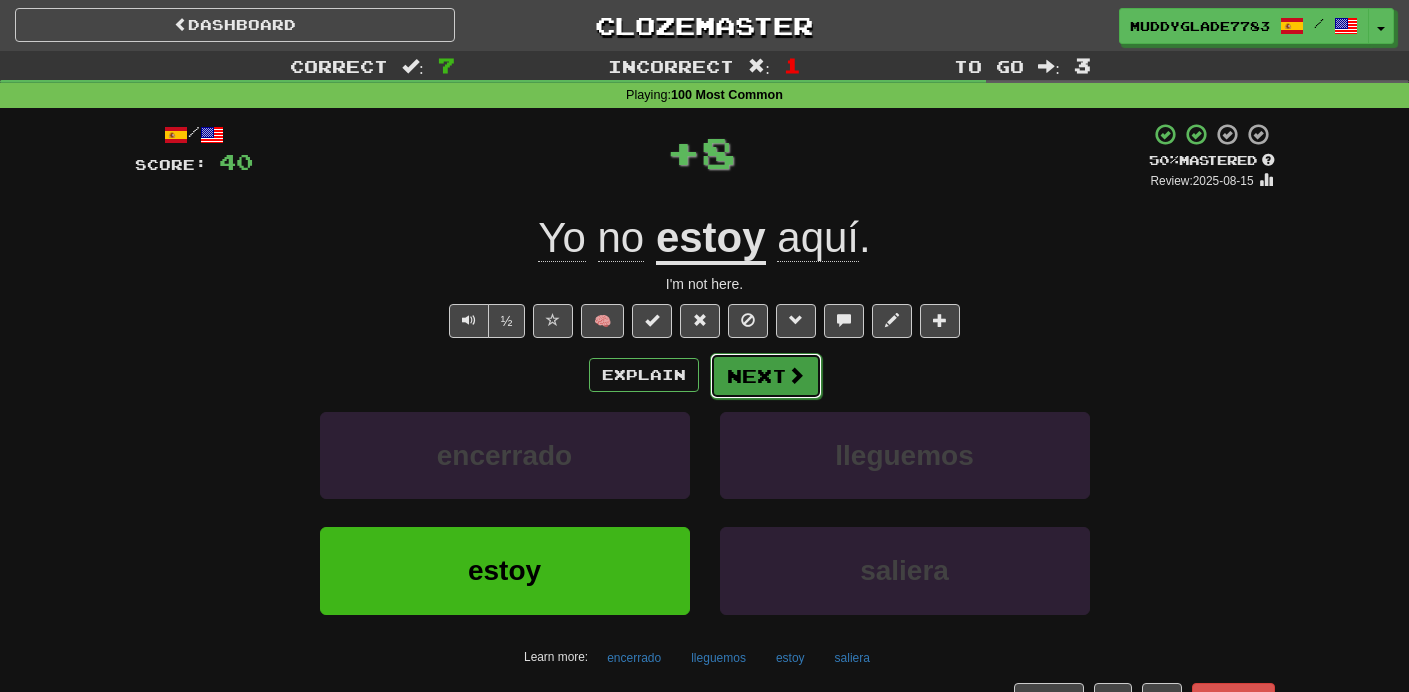 click on "Next" at bounding box center (766, 376) 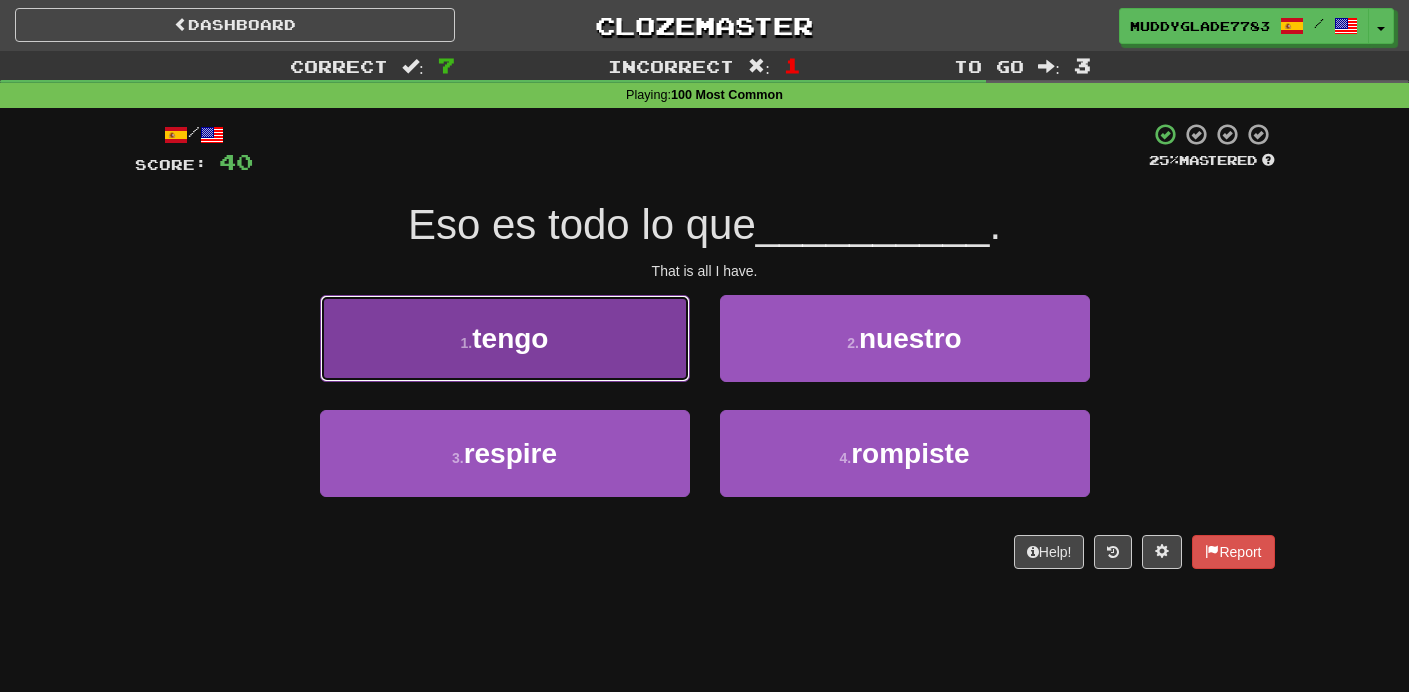 click on "1 .  tengo" at bounding box center [505, 338] 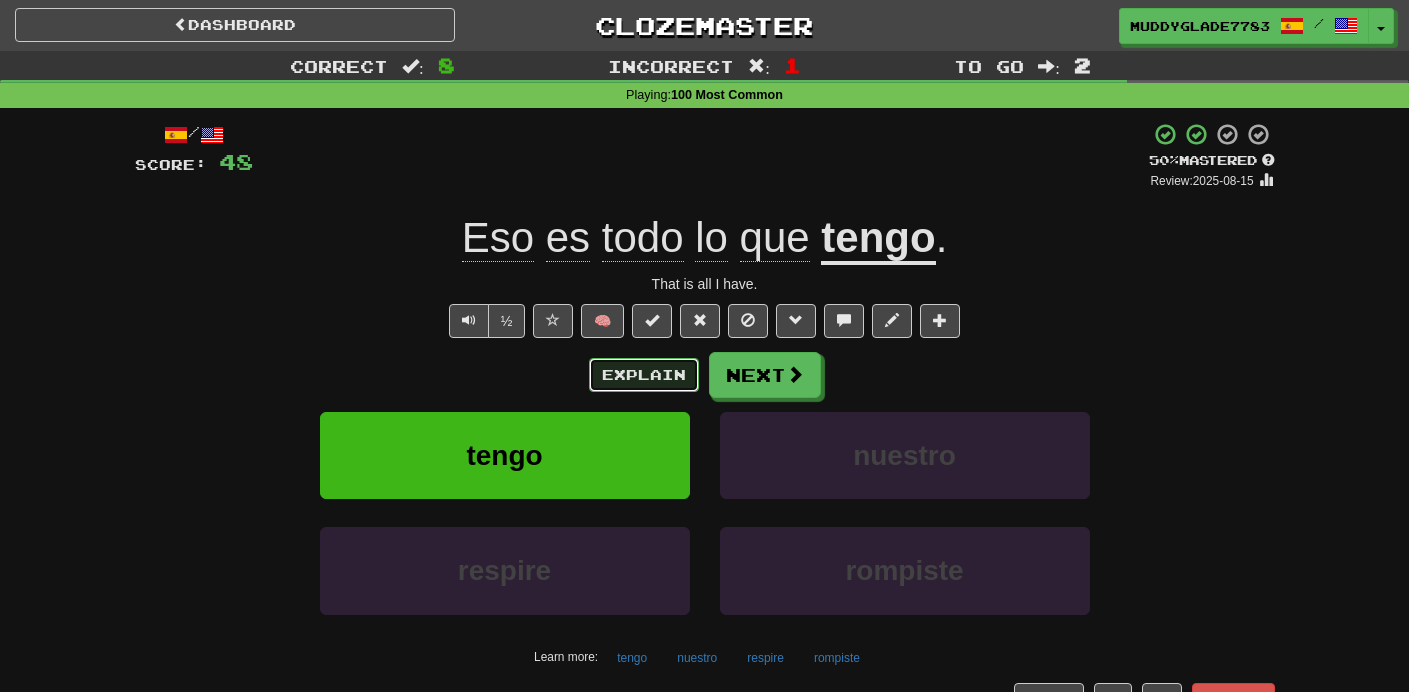 click on "Explain" at bounding box center [644, 375] 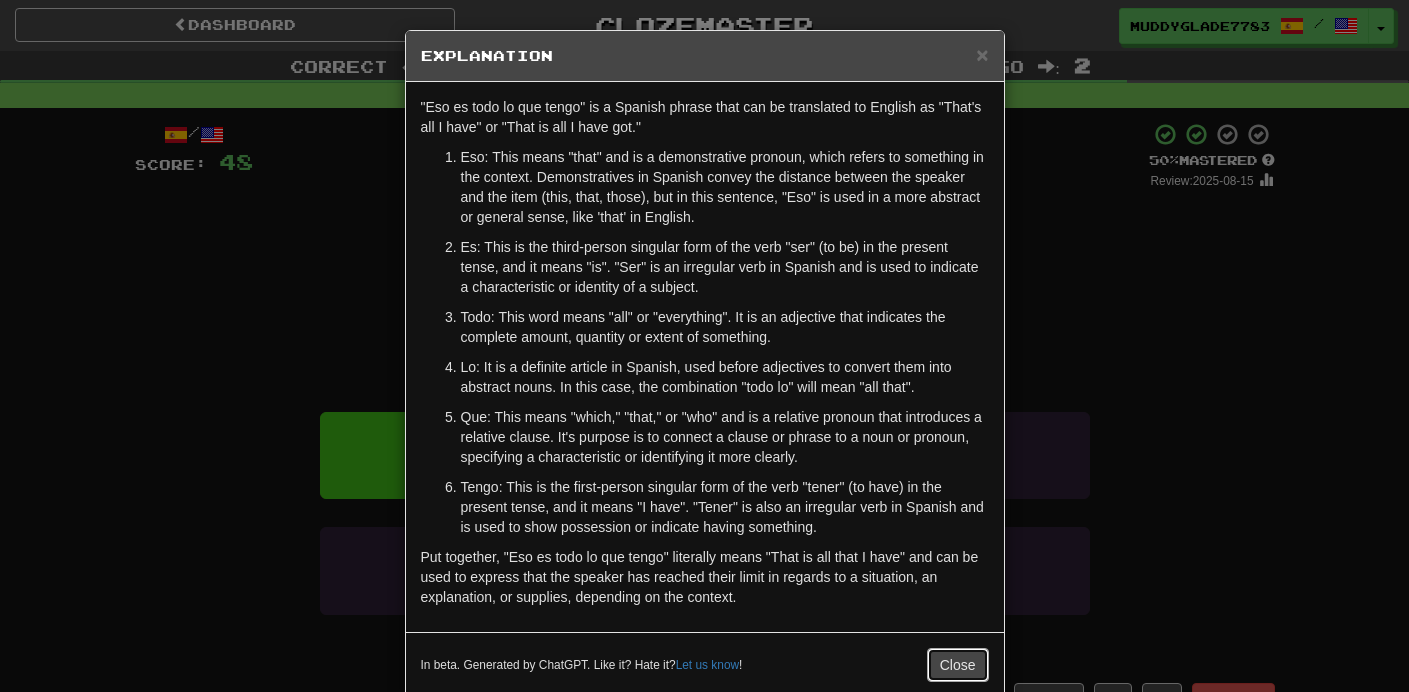 click on "Close" at bounding box center [958, 665] 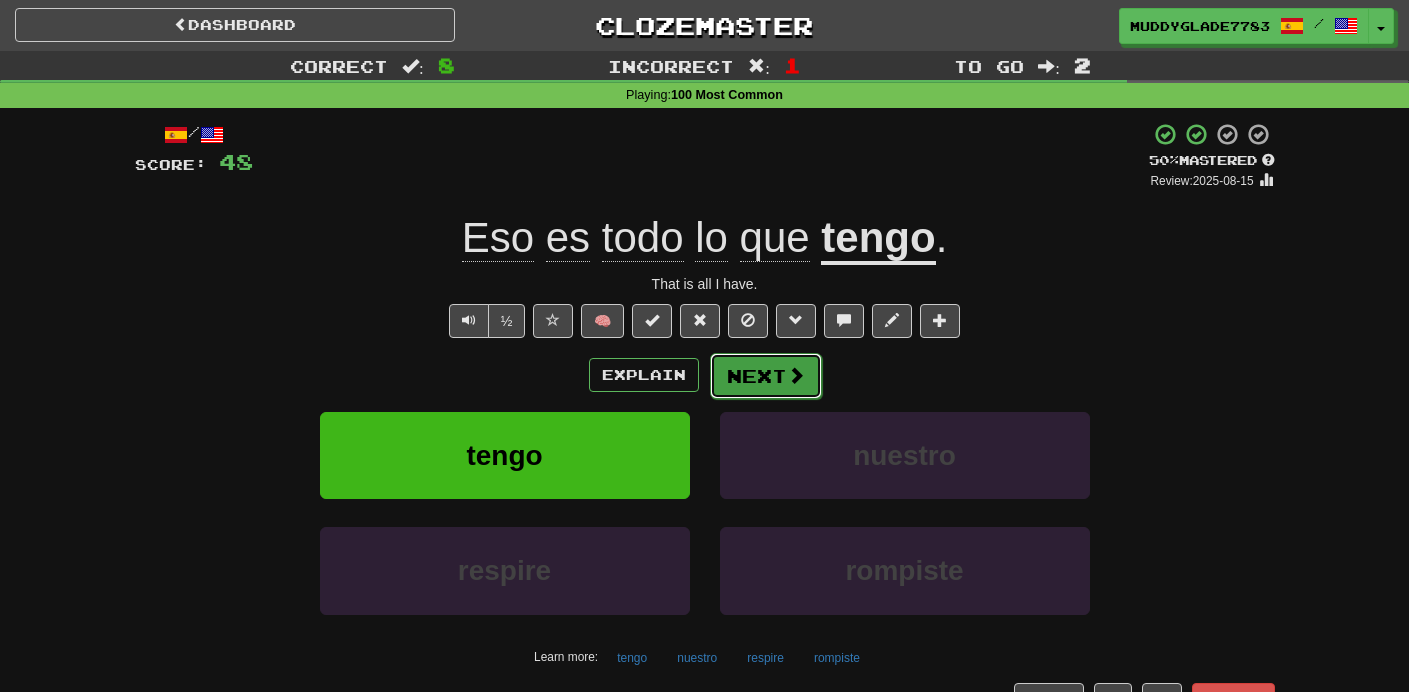 click on "Next" at bounding box center [766, 376] 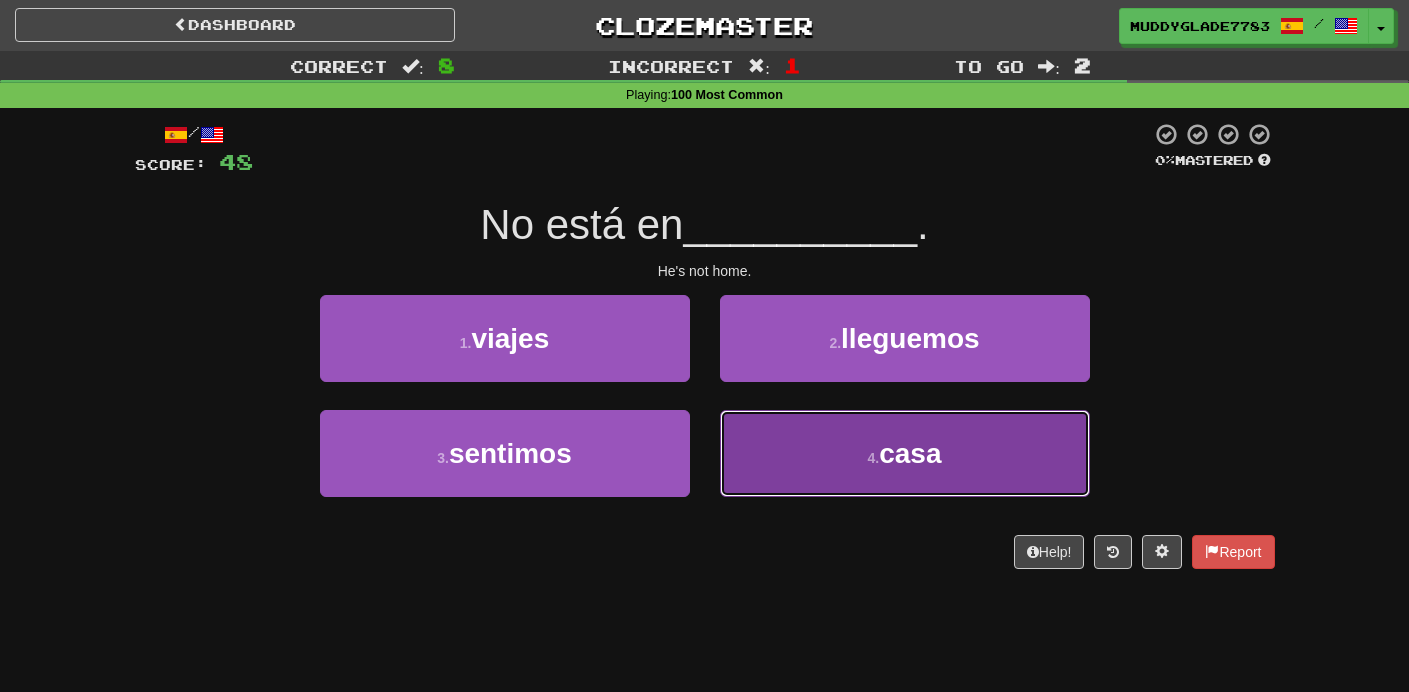 click on "4 .  casa" at bounding box center (905, 453) 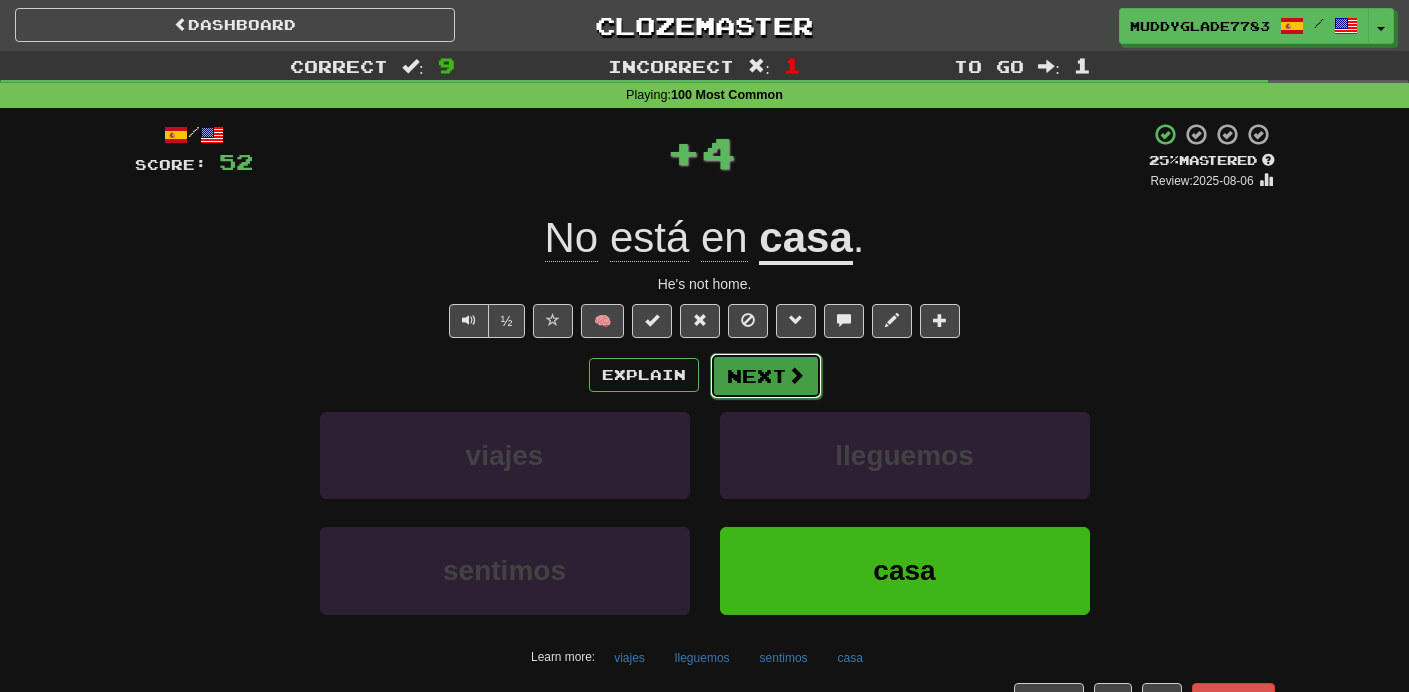 click on "Next" at bounding box center [766, 376] 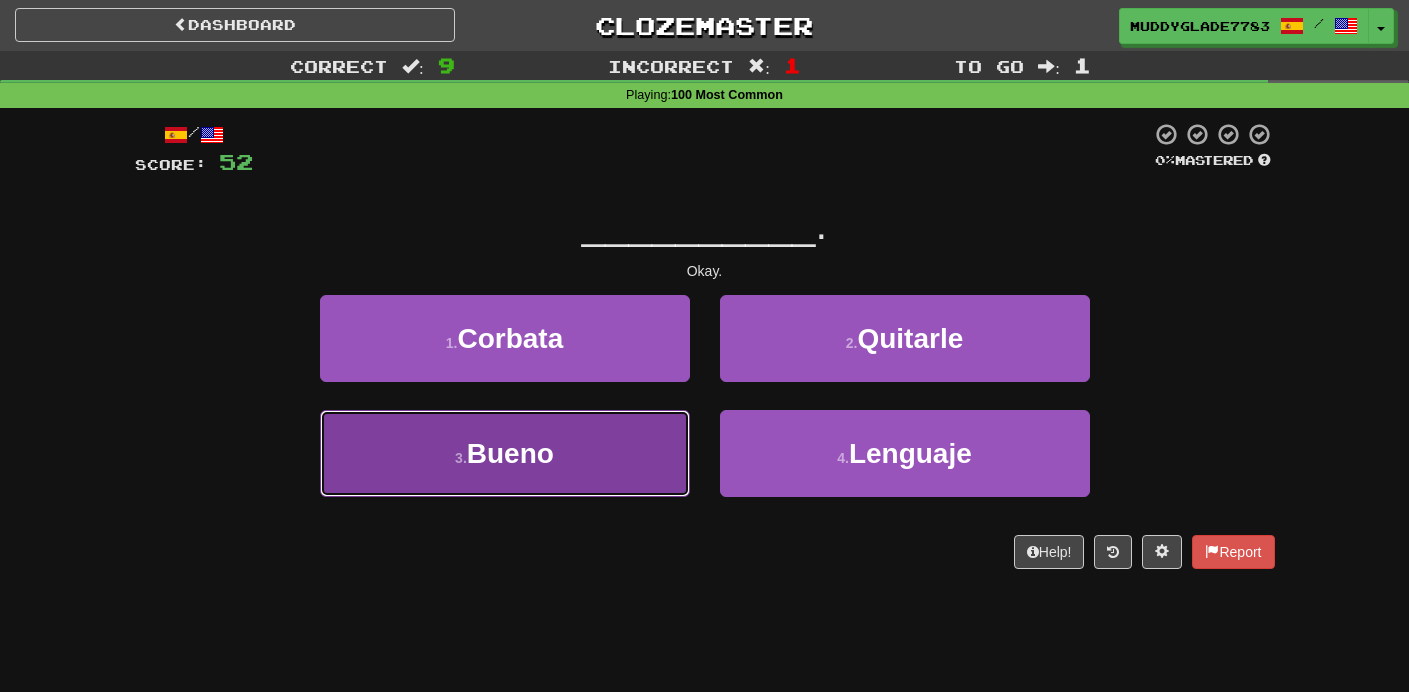 click on "Bueno" at bounding box center (510, 453) 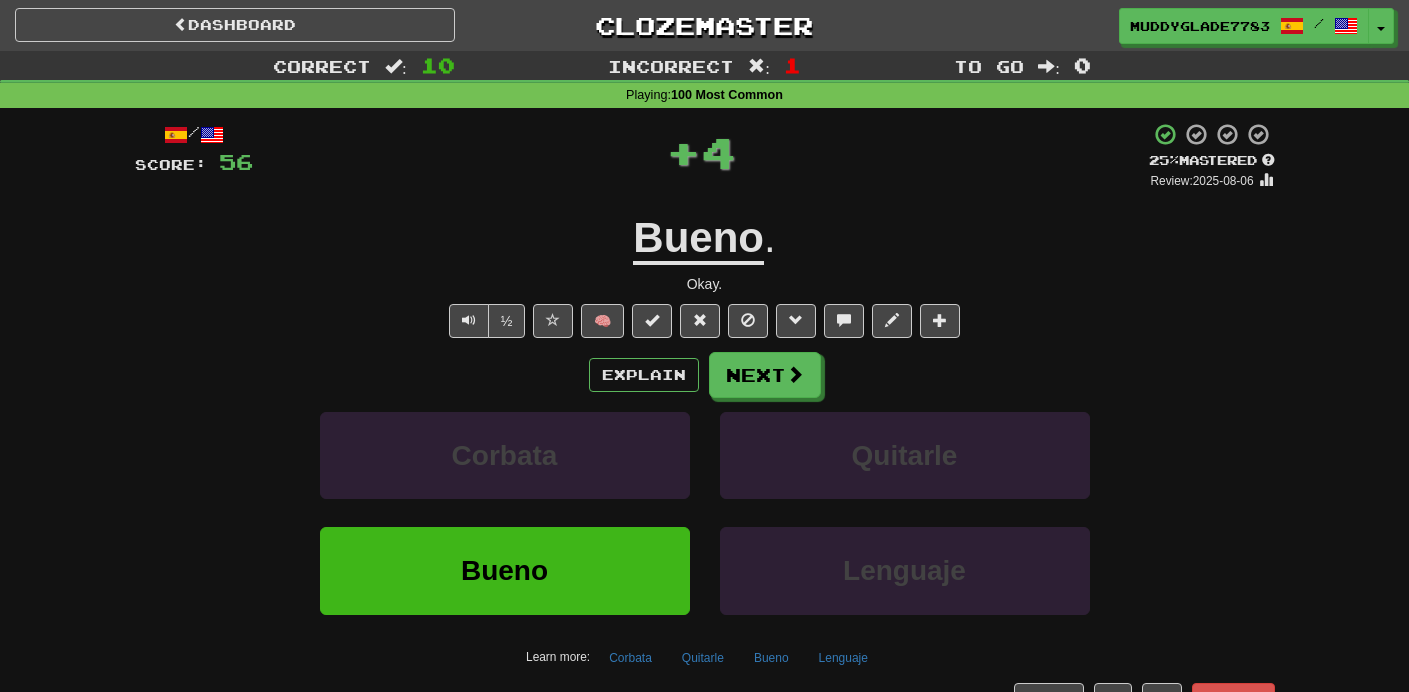 click on "Explain Next Corbata Quitarle Bueno Lenguaje Learn more: Corbata Quitarle Bueno Lenguaje" at bounding box center (705, 512) 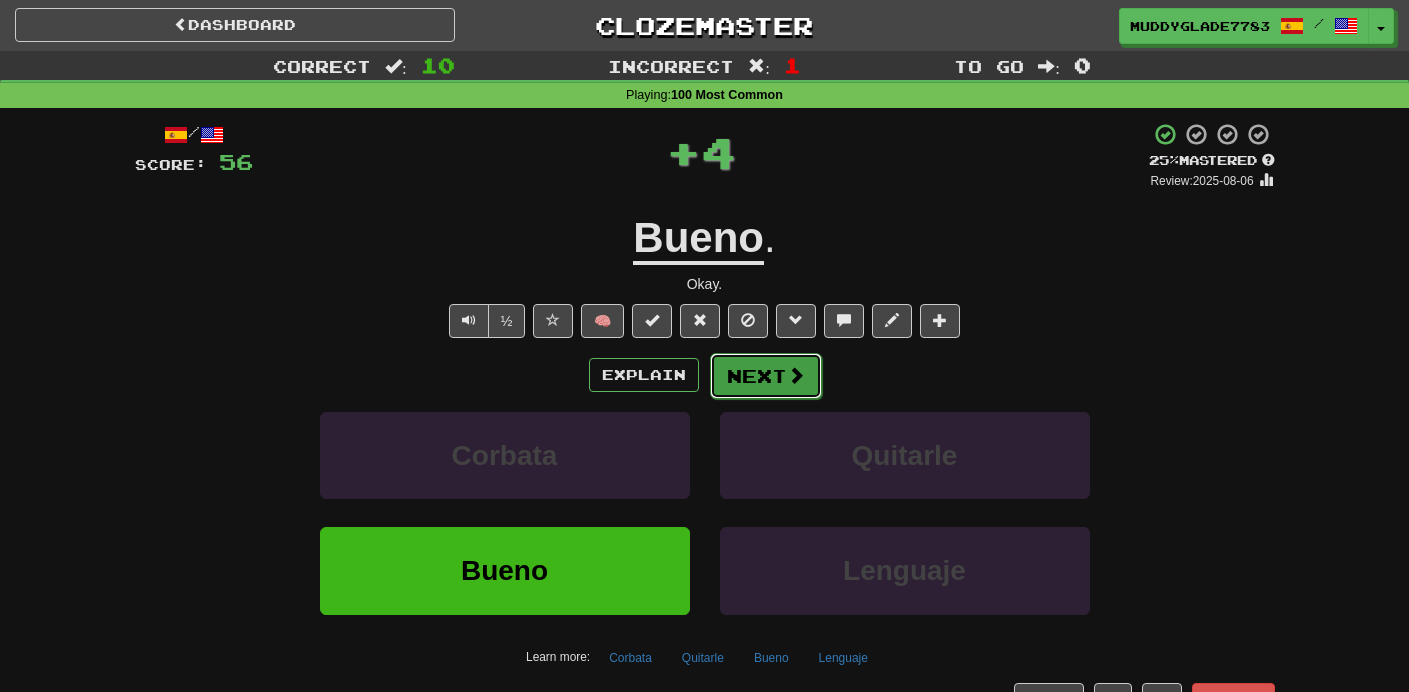 click on "Next" at bounding box center (766, 376) 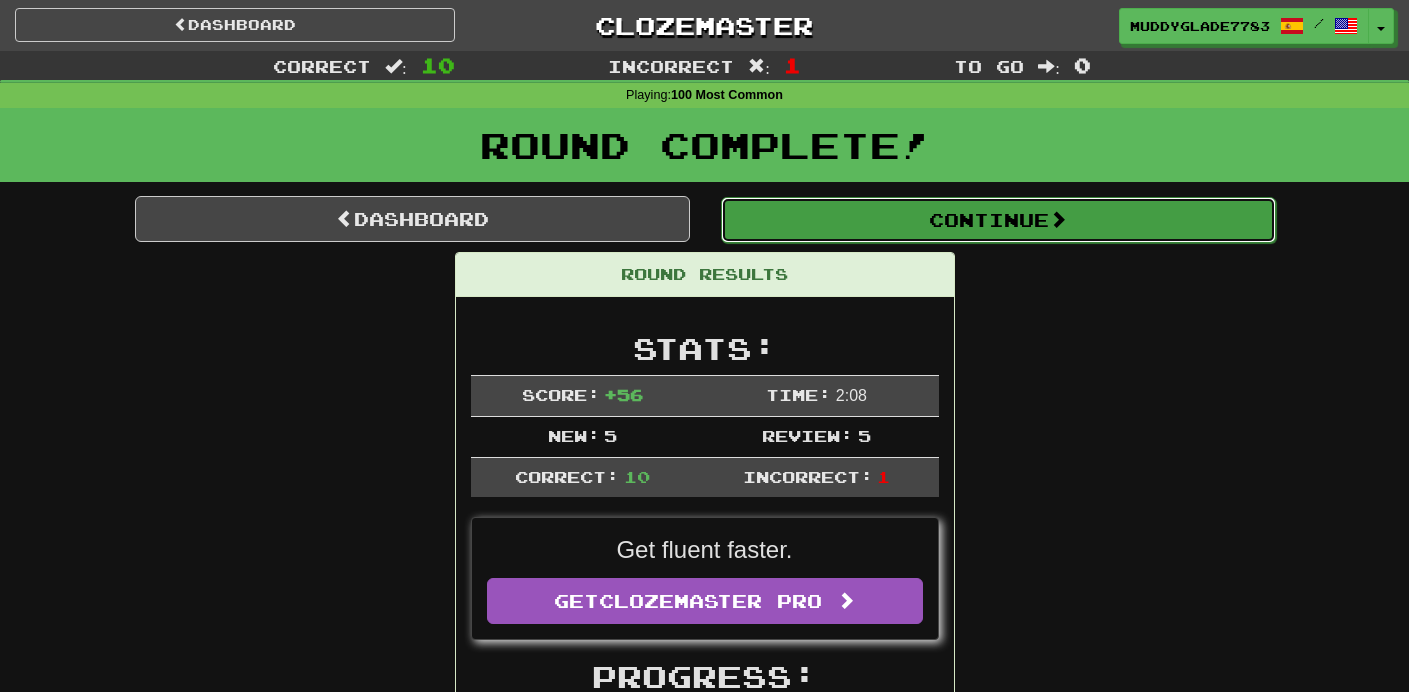 click on "Continue" at bounding box center (998, 220) 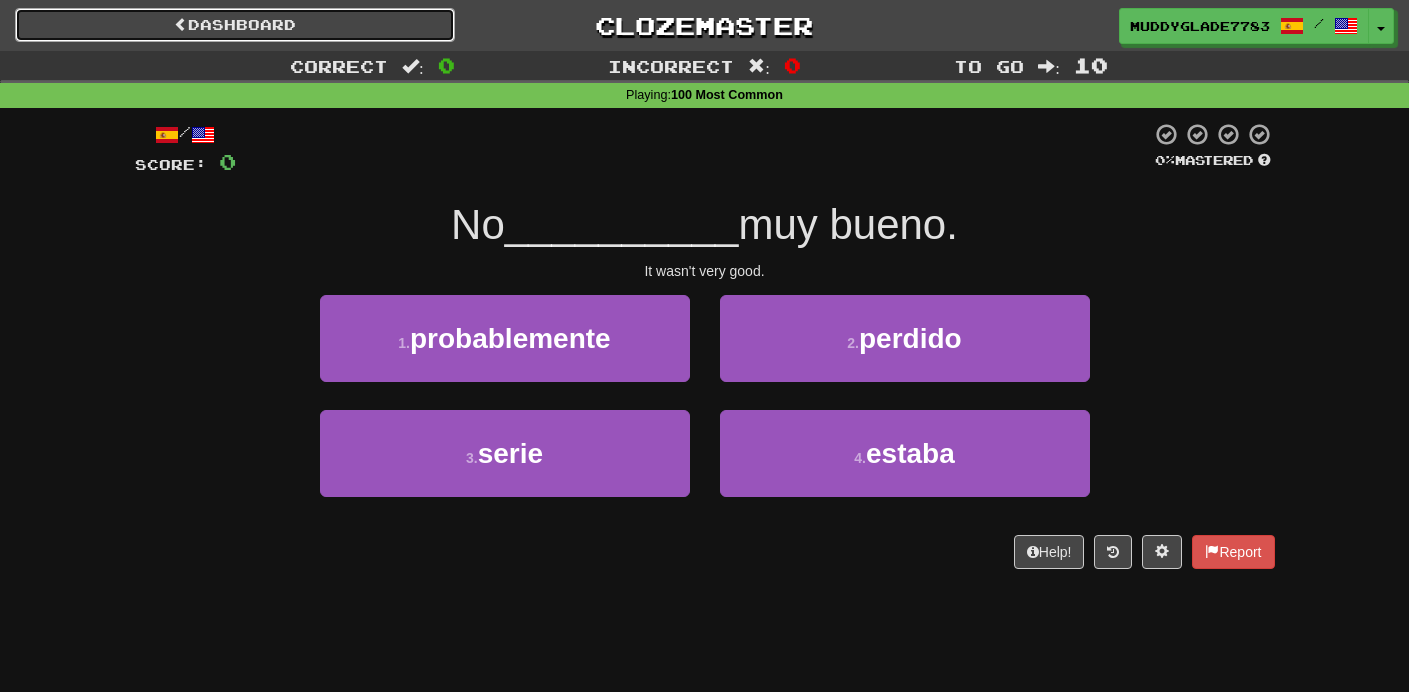 click on "Dashboard" at bounding box center [235, 25] 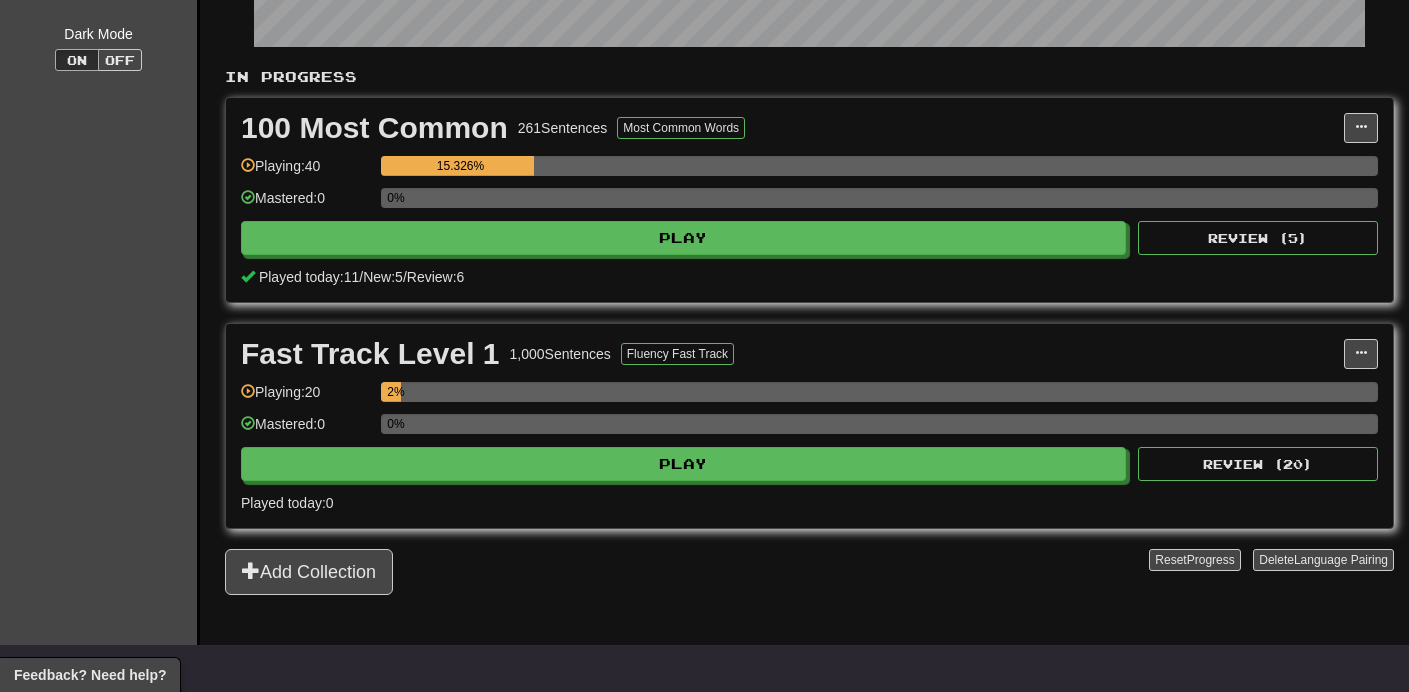 scroll, scrollTop: 363, scrollLeft: 0, axis: vertical 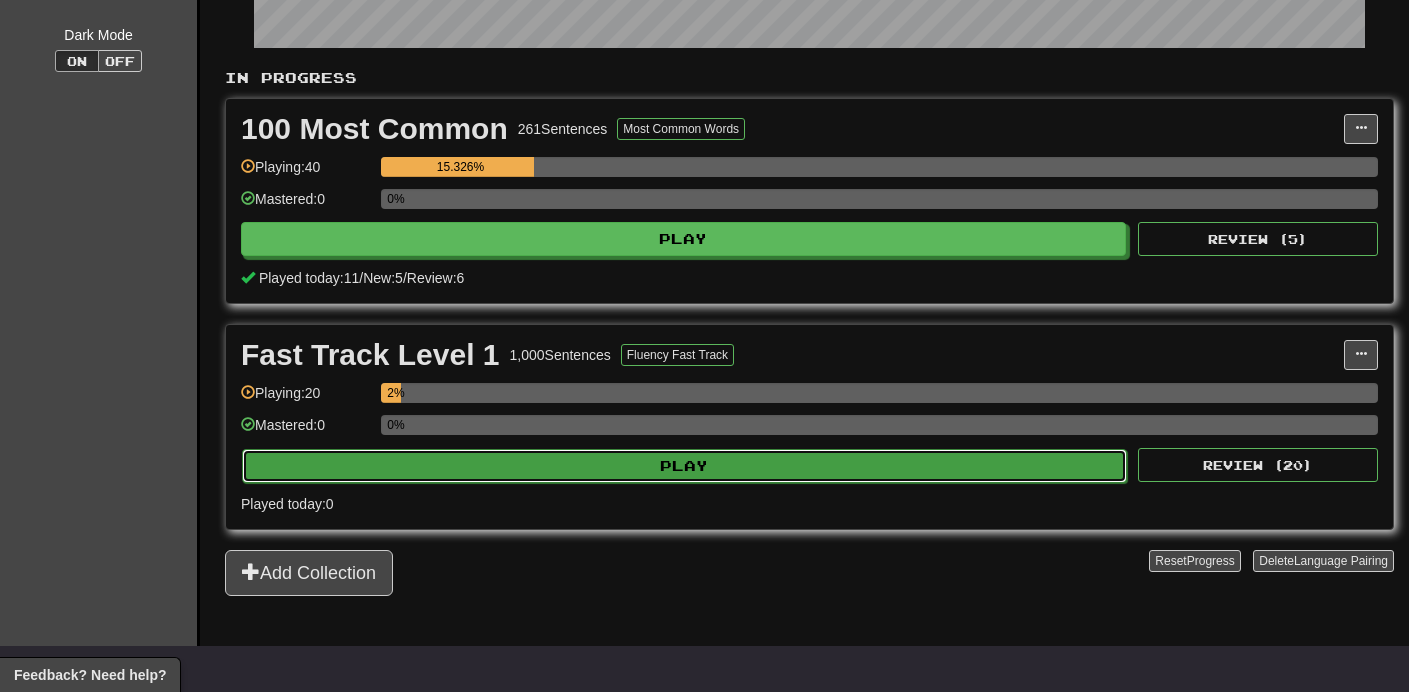 click on "Play" at bounding box center [684, 466] 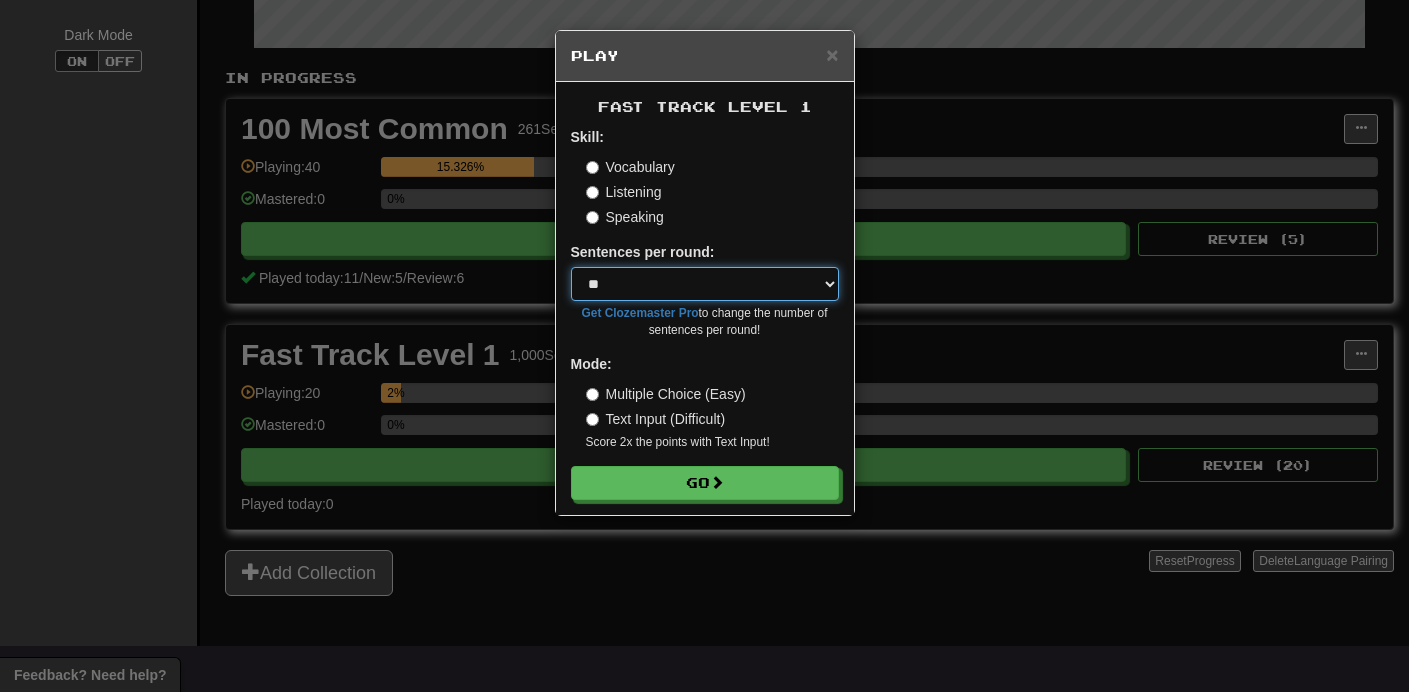 click on "* ** ** ** ** ** *** ********" at bounding box center [705, 284] 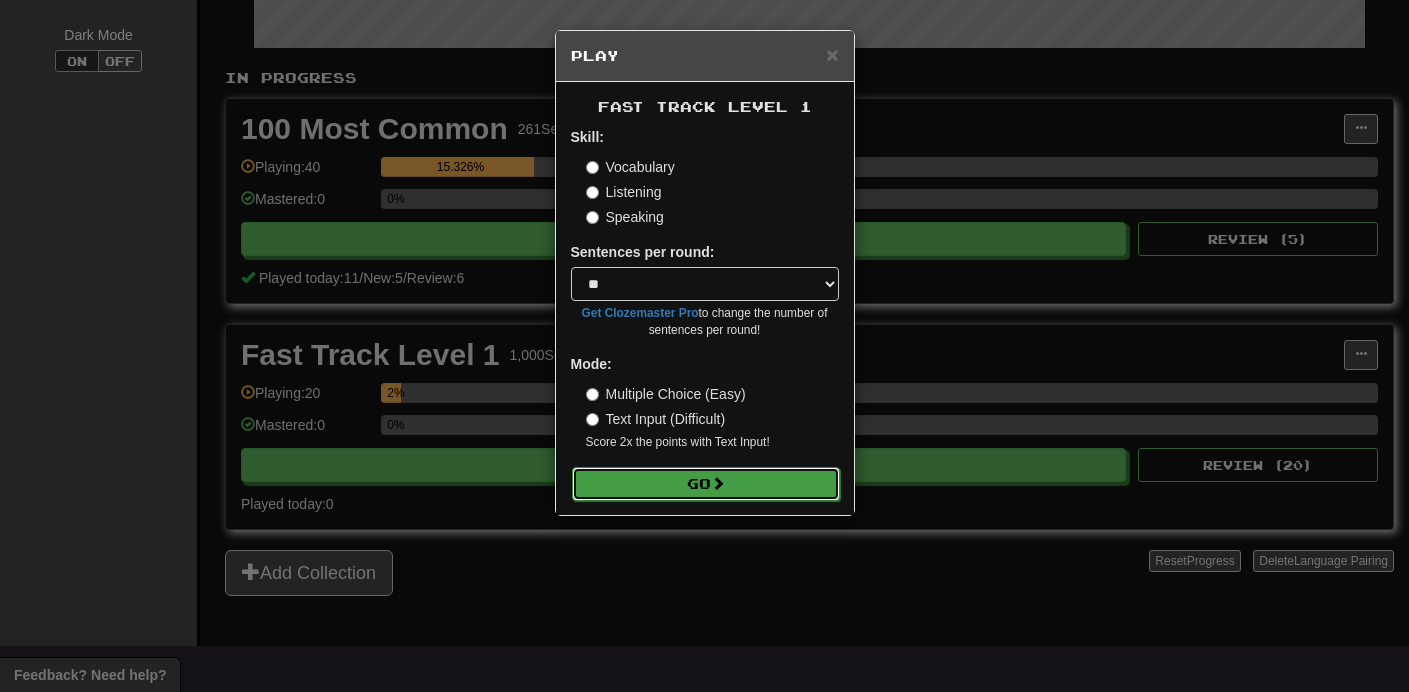 click on "Go" at bounding box center (706, 484) 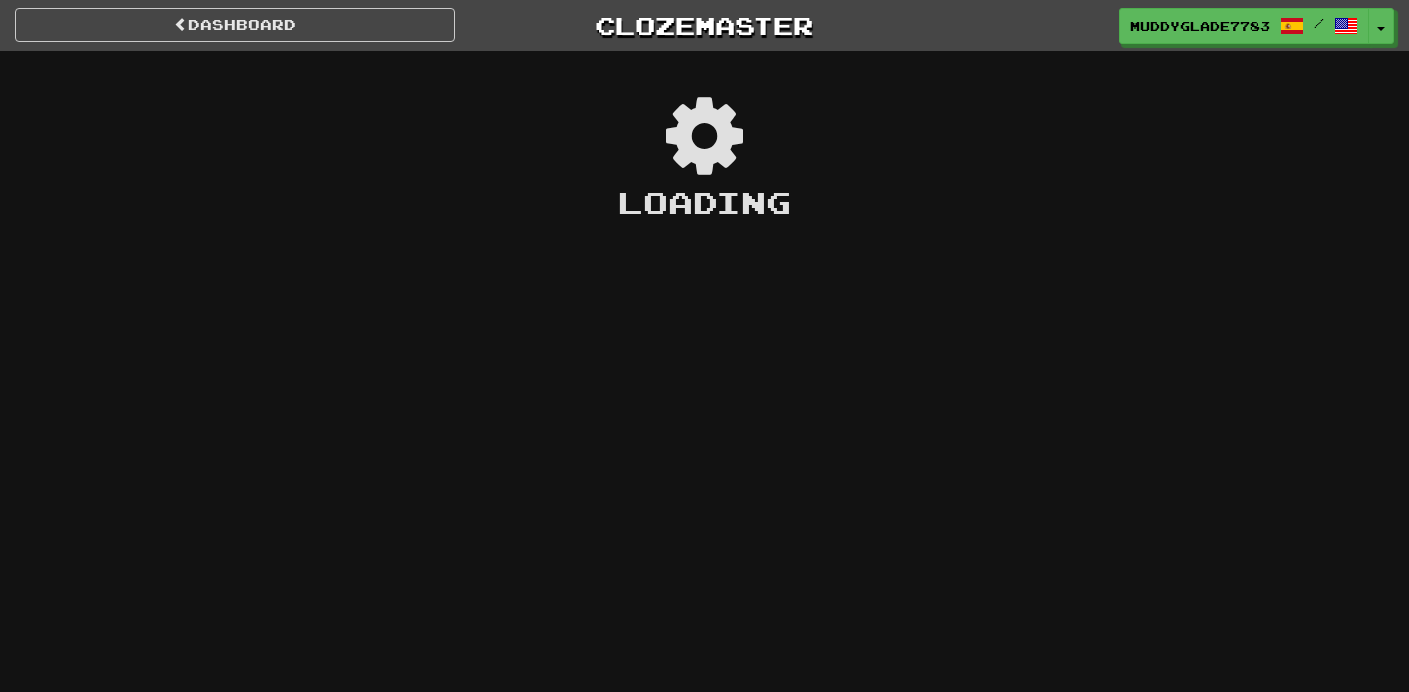 scroll, scrollTop: 0, scrollLeft: 0, axis: both 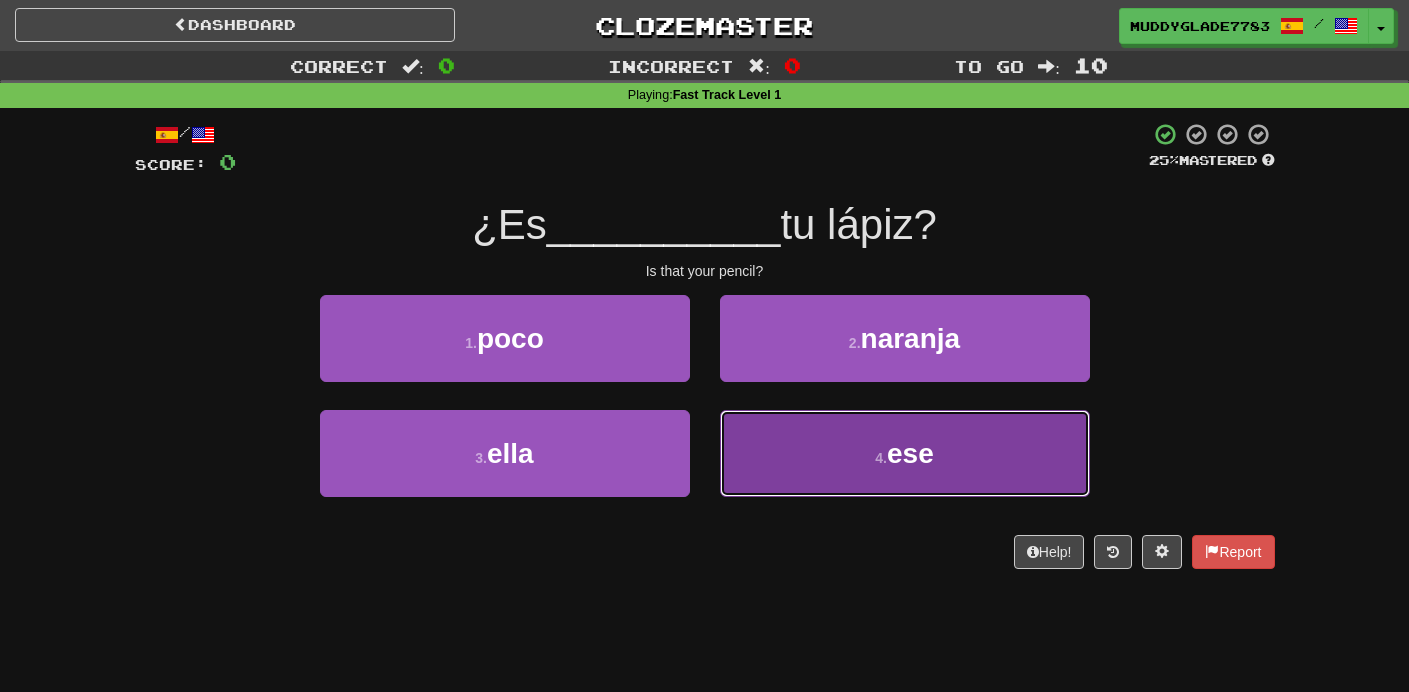 click on "4 .  ese" at bounding box center (905, 453) 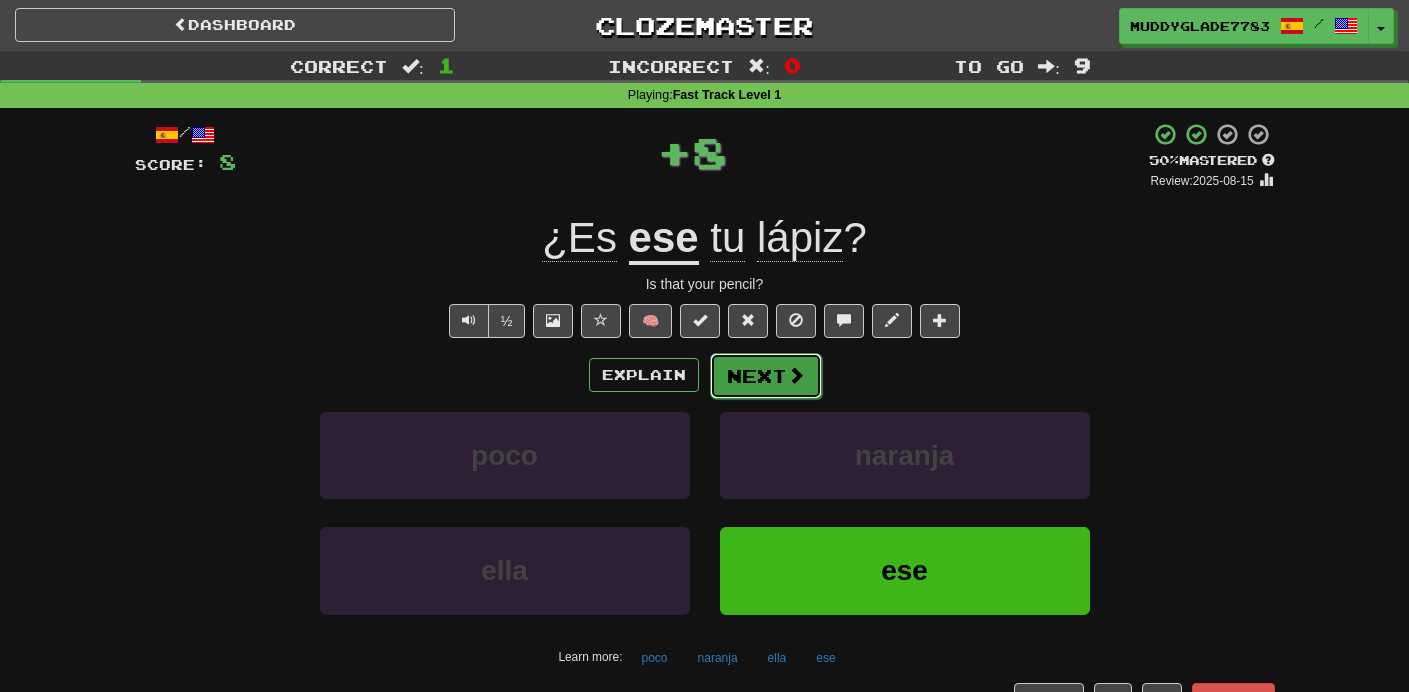 click on "Next" at bounding box center [766, 376] 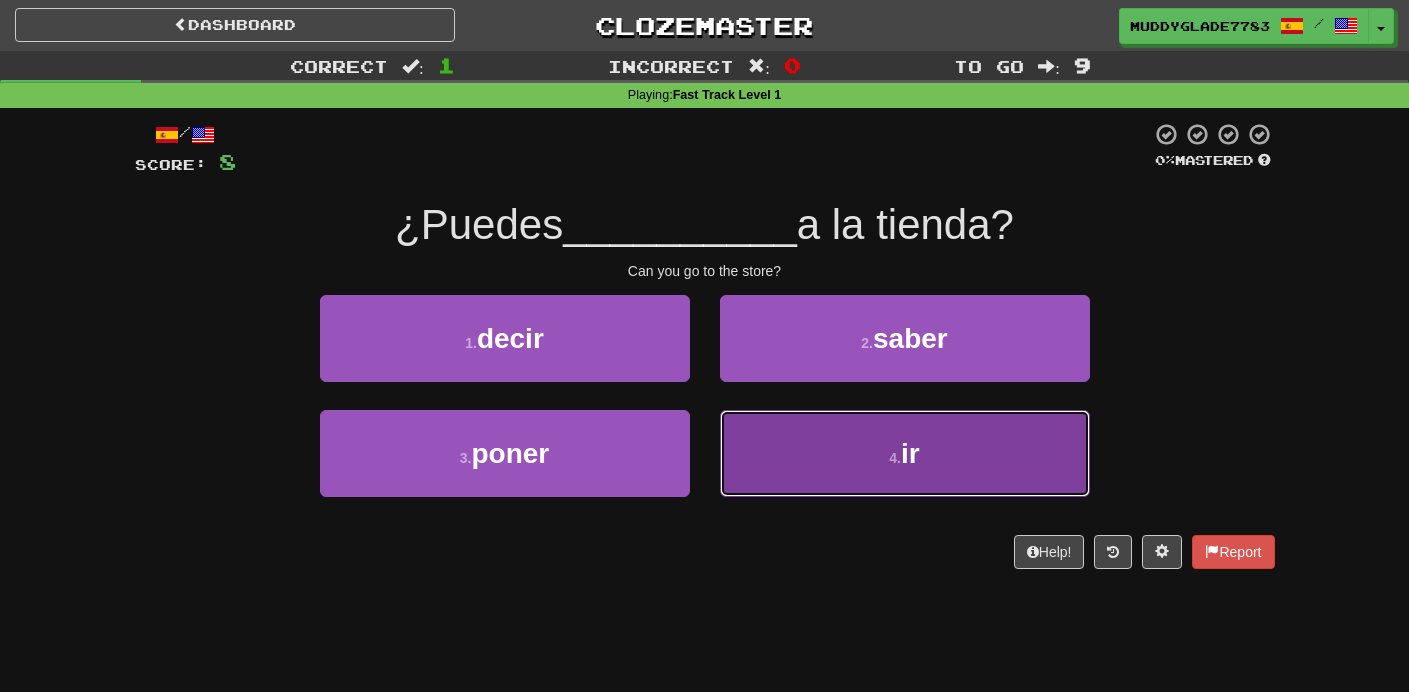 click on "4 .  ir" at bounding box center (905, 453) 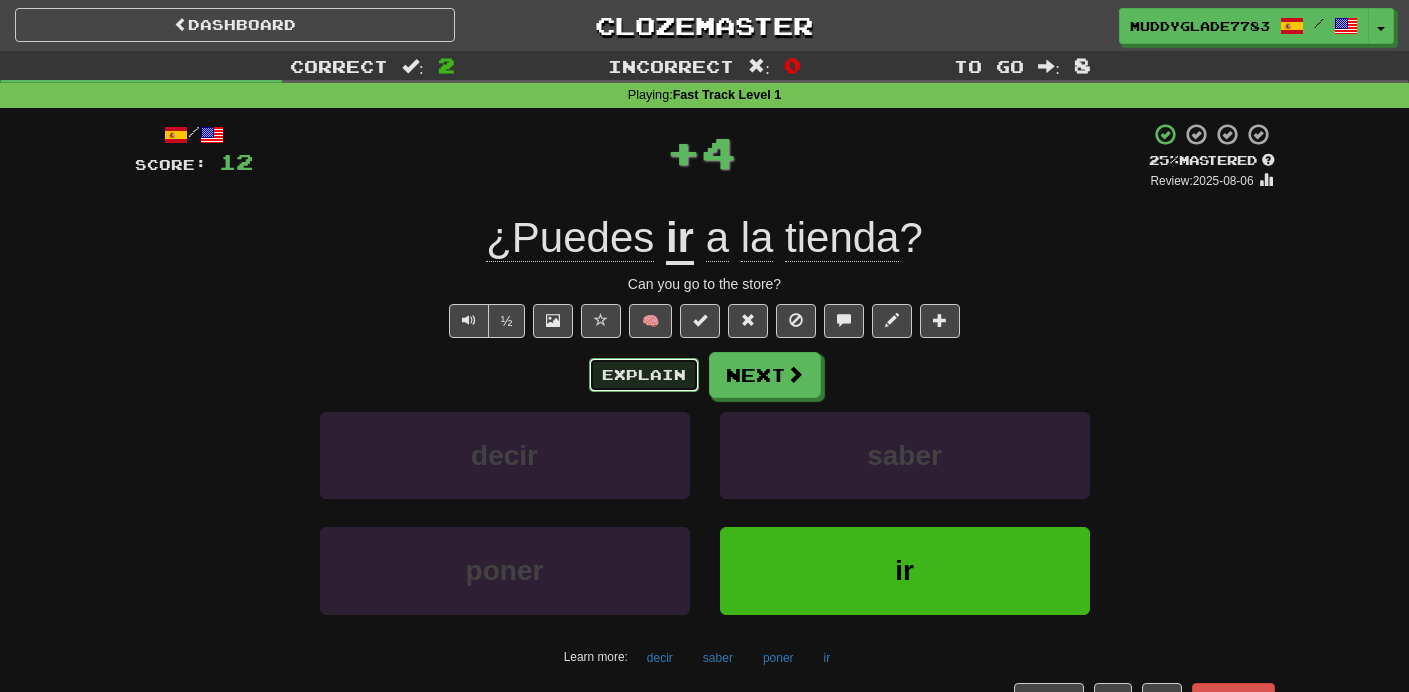 click on "Explain" at bounding box center (644, 375) 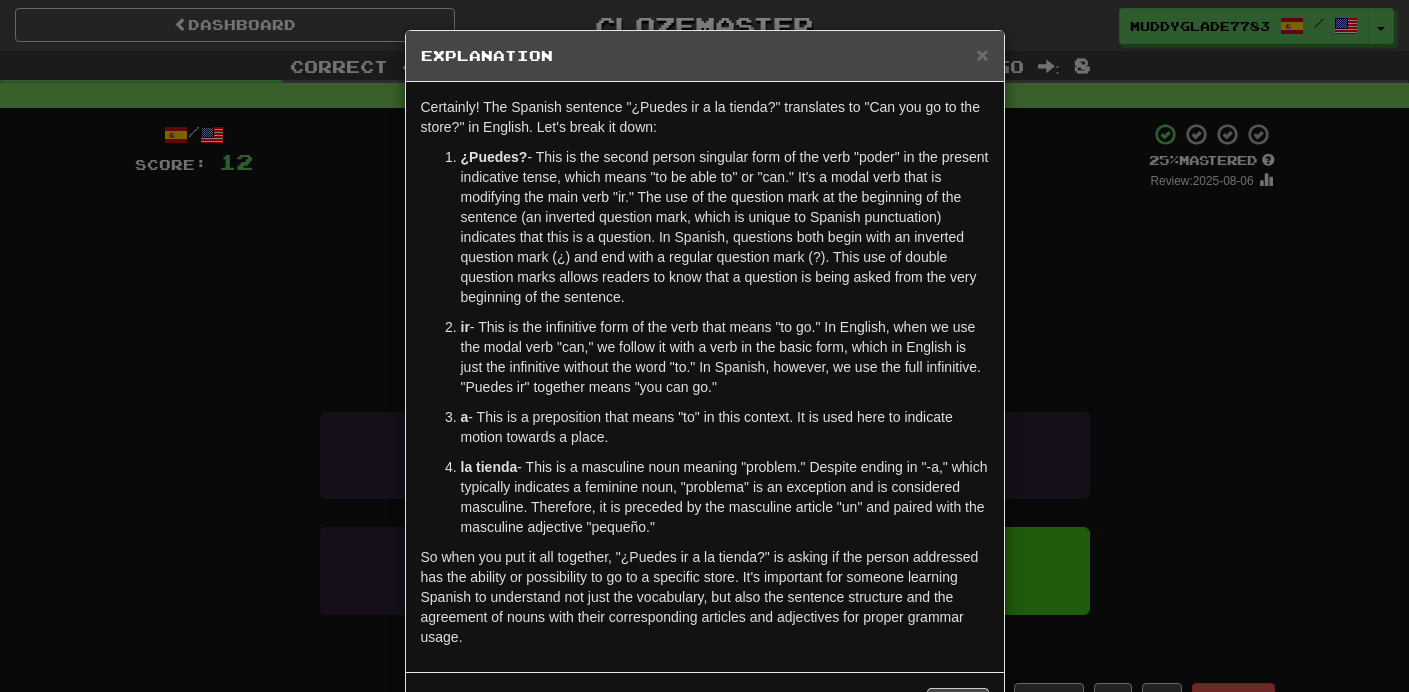 scroll, scrollTop: 3, scrollLeft: 0, axis: vertical 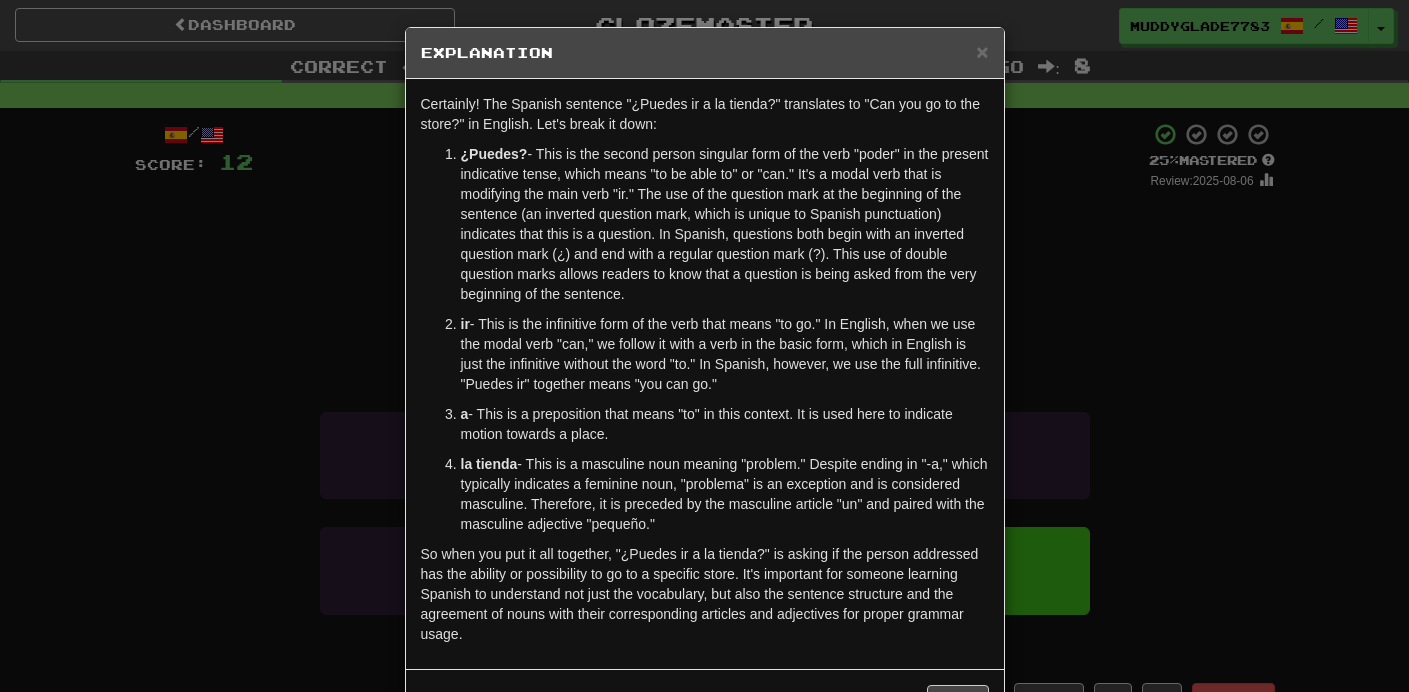 click on "× Explanation Certainly! The Spanish sentence "¿Puedes ir a la tienda?" translates to "Can you go to the store?" in English. Let's break it down:
¿Puedes?  - This is the second person singular form of the verb "poder" in the present indicative tense, which means "to be able to" or "can." It's a modal verb that is modifying the main verb "ir." The use of the question mark at the beginning of the sentence (an inverted question mark, which is unique to Spanish punctuation) indicates that this is a question. In Spanish, questions both begin with an inverted question mark (¿) and end with a regular question mark (?). This use of double question marks allows readers to know that a question is being asked from the very beginning of the sentence.
ir
a  - This is a preposition that means "to" in this context. It is used here to indicate motion towards a place.
la tienda
In beta. Generated by ChatGPT. Like it? Hate it?  Let us know ! Close" at bounding box center [704, 346] 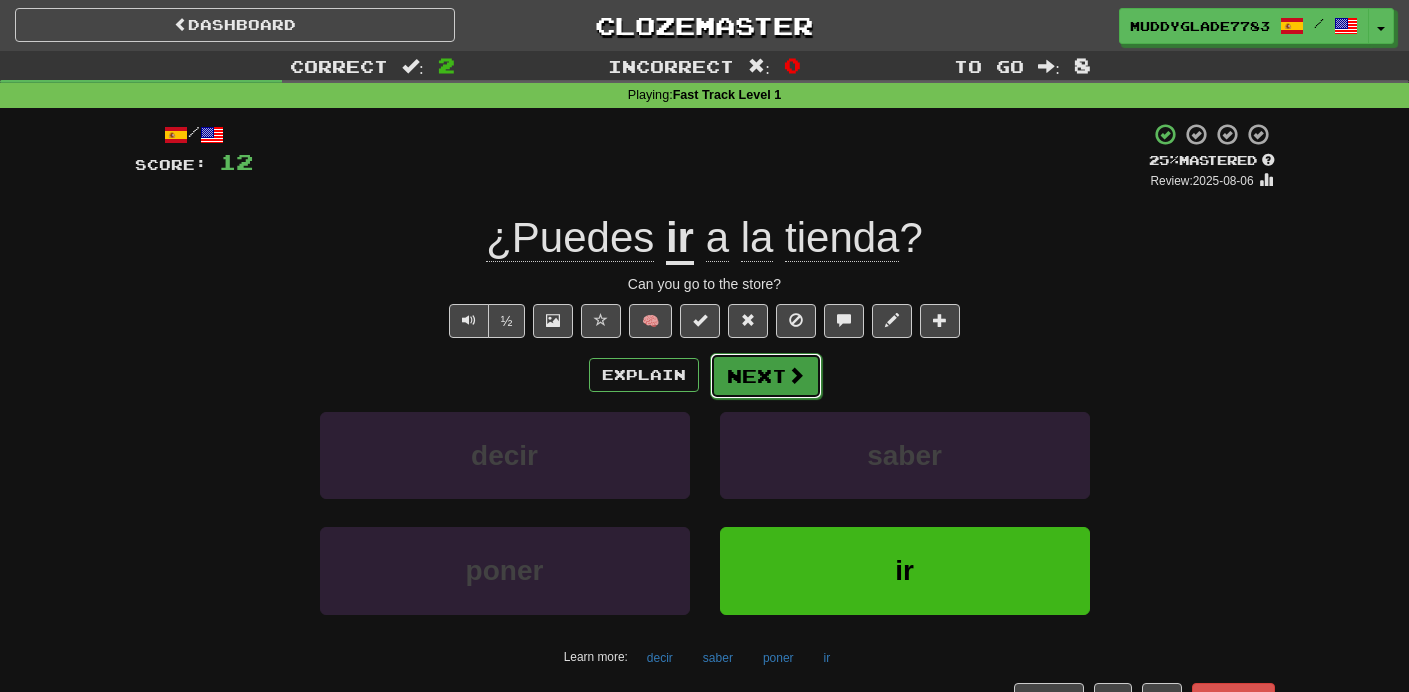 click on "Next" at bounding box center [766, 376] 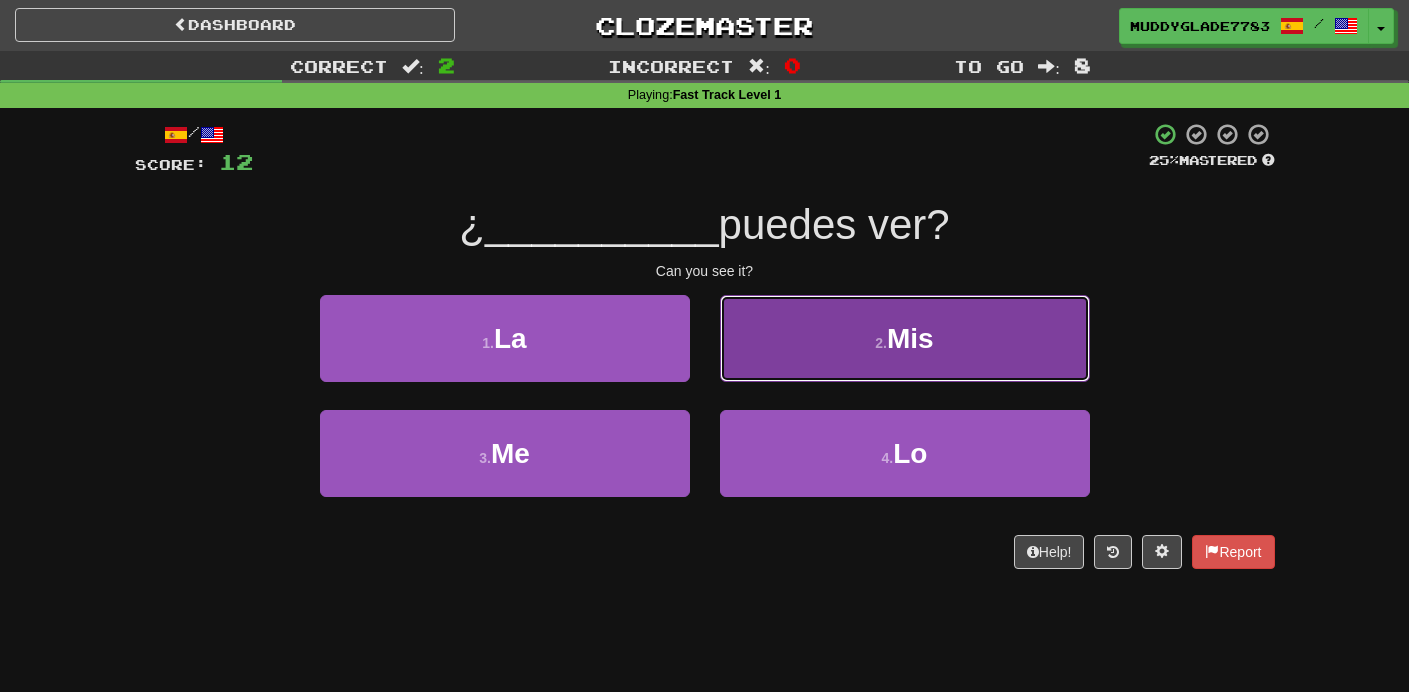 click on "2 .  Mis" at bounding box center [905, 338] 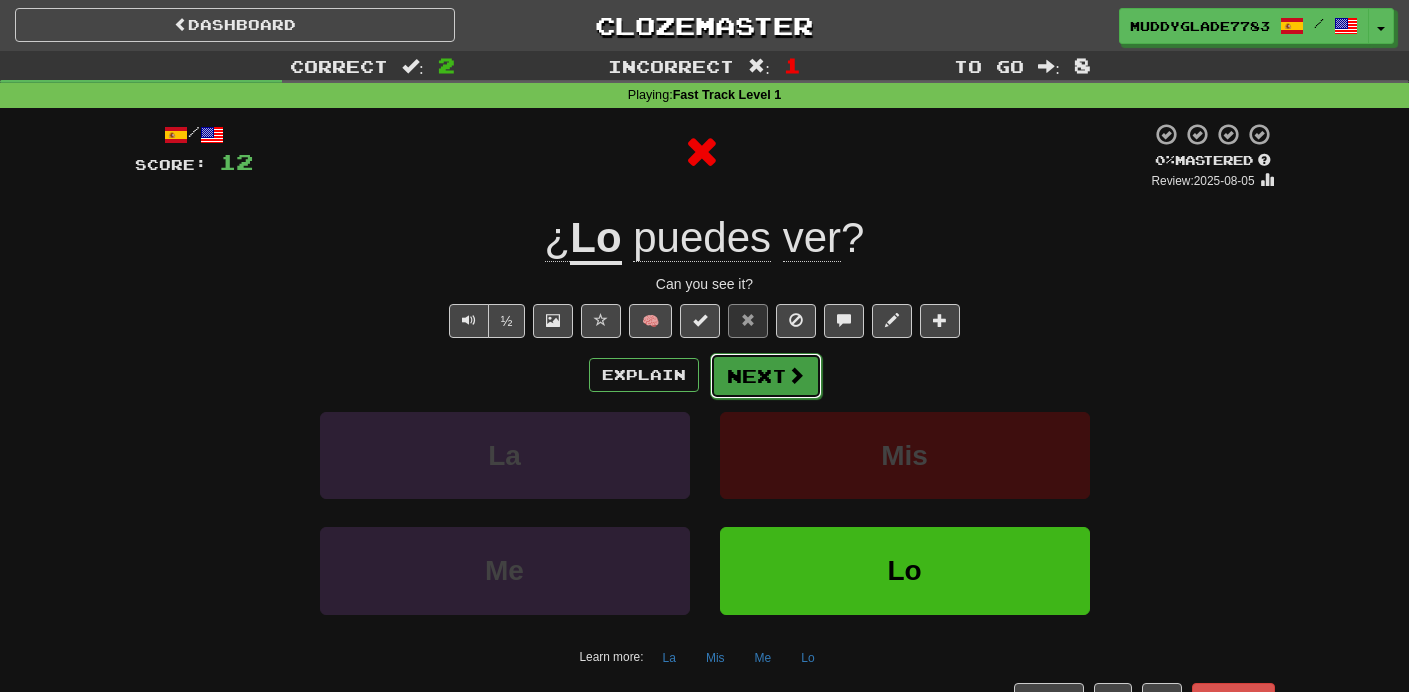 click on "Next" at bounding box center [766, 376] 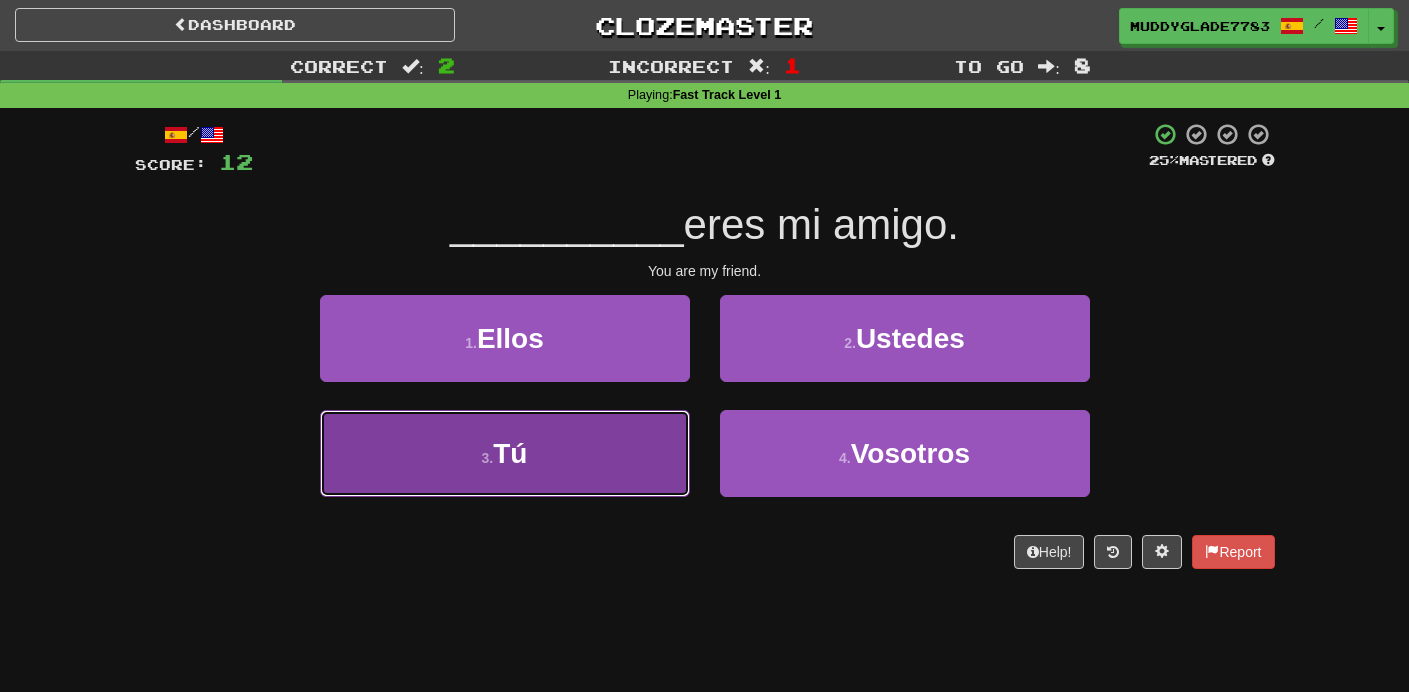 click on "3 .  Tú" at bounding box center (505, 453) 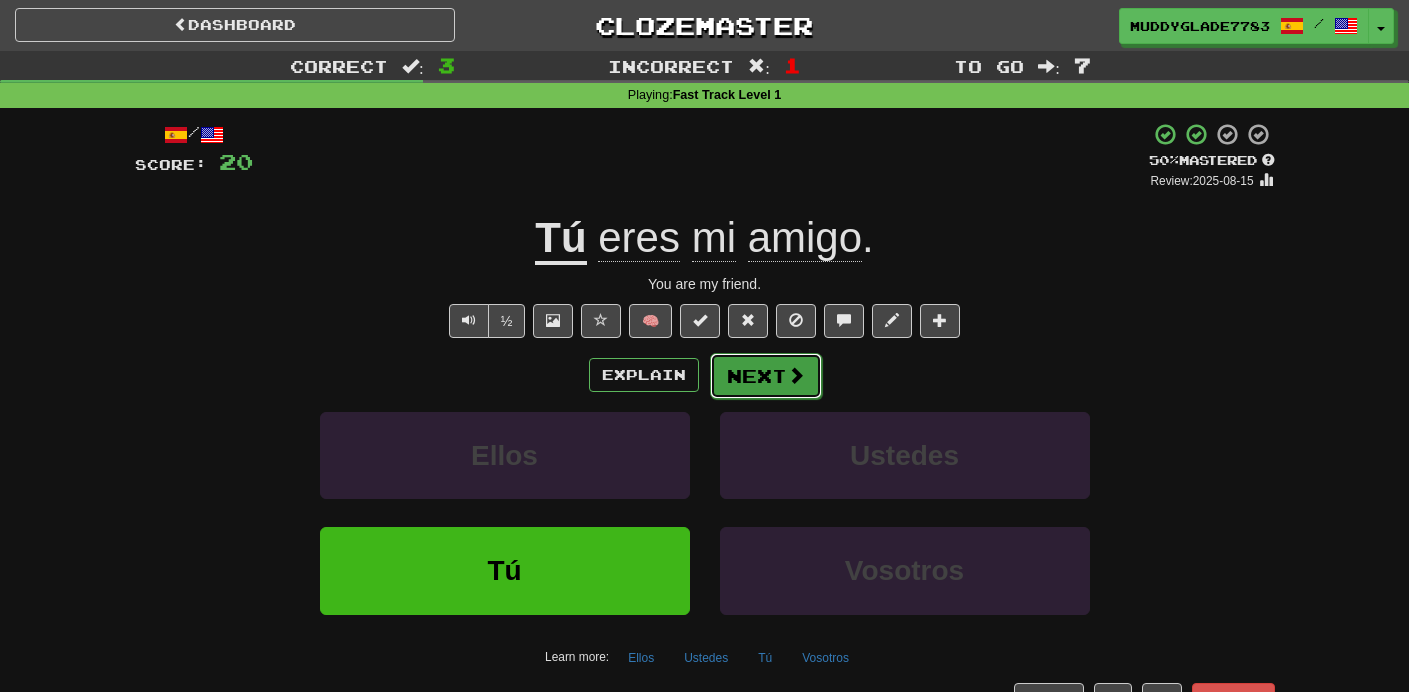 click on "Next" at bounding box center [766, 376] 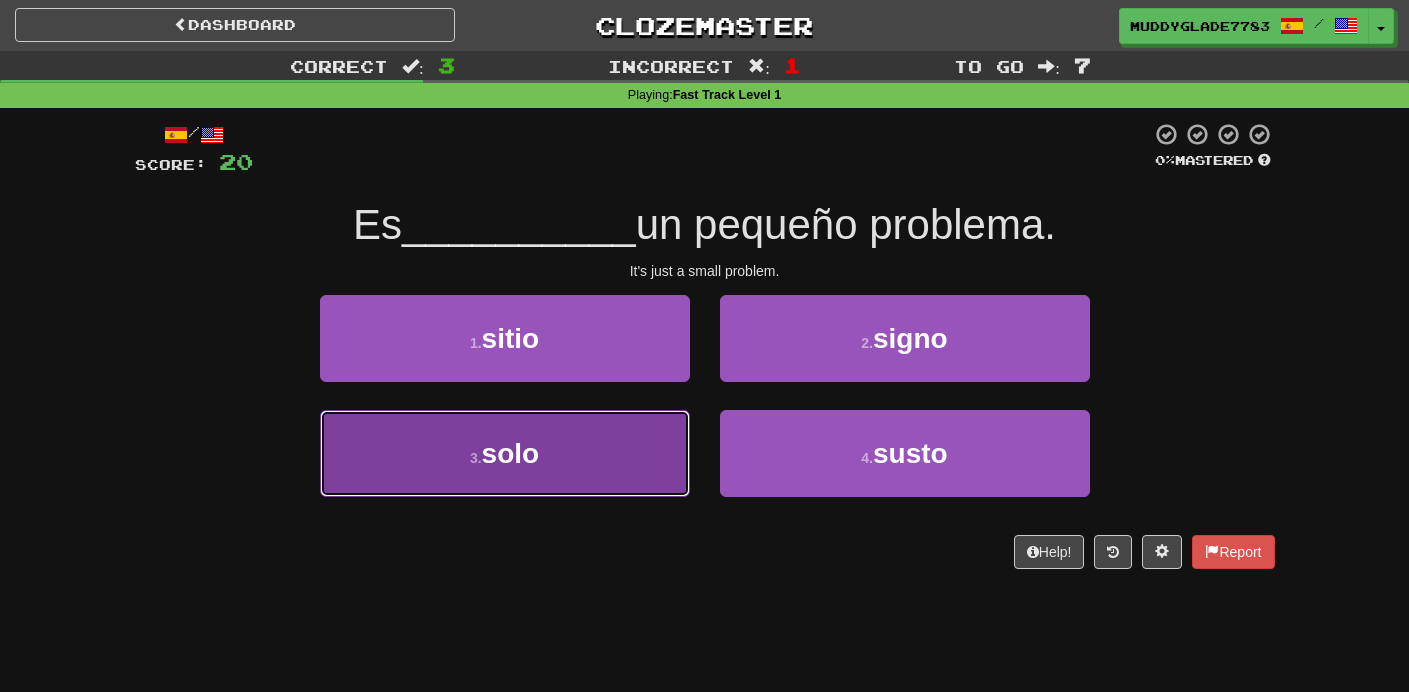 click on "3 .  solo" at bounding box center (505, 453) 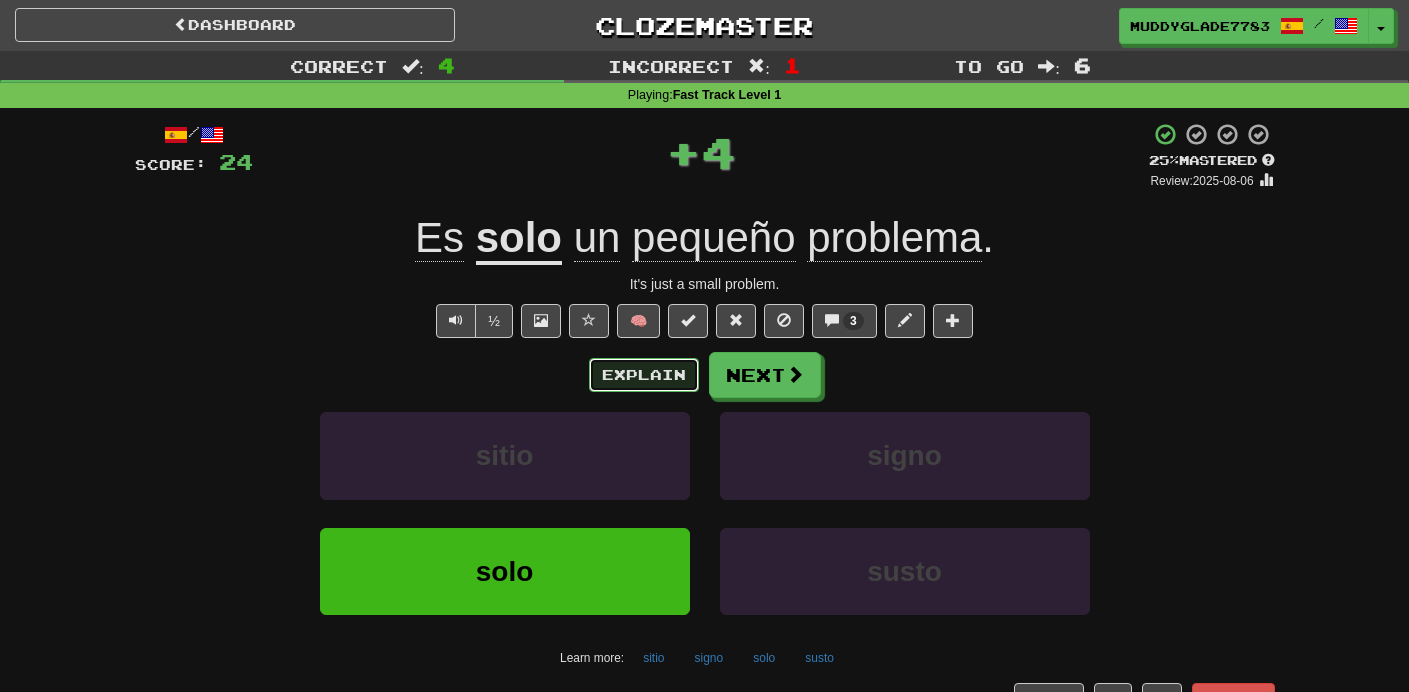 click on "Explain" at bounding box center [644, 375] 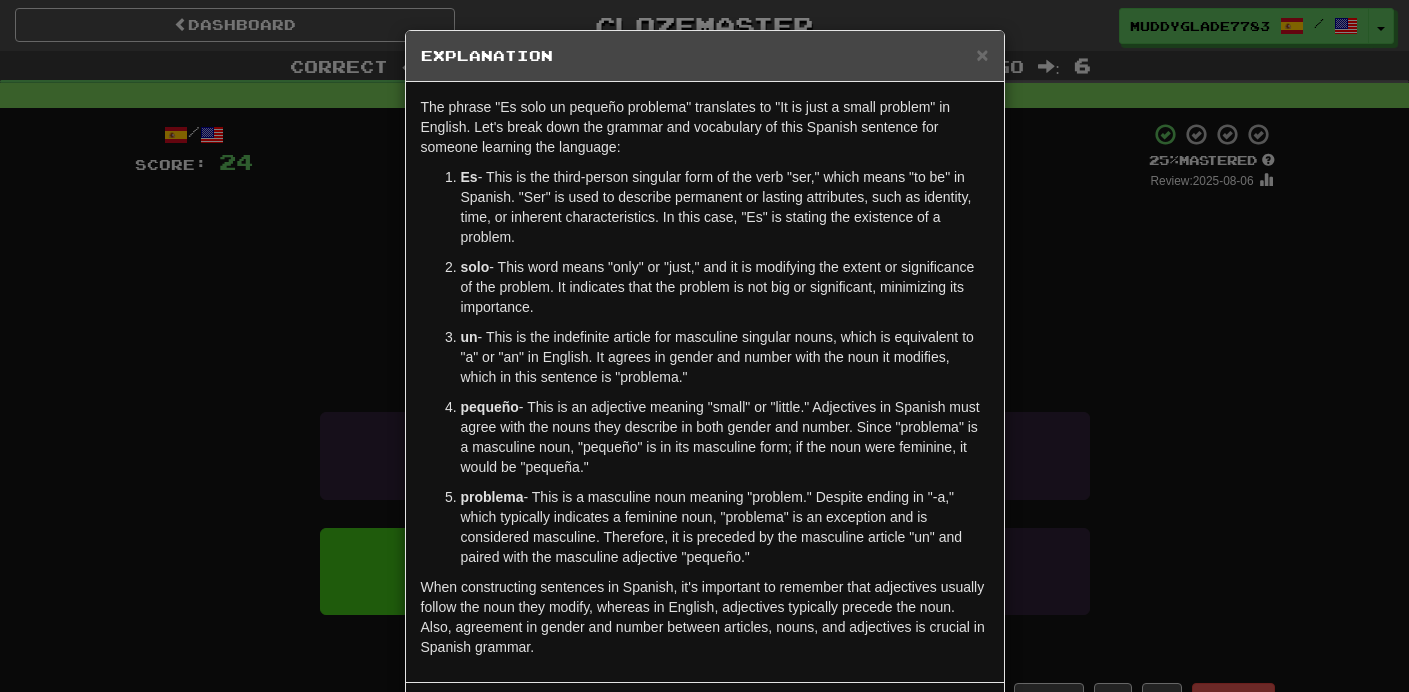 click on "× Explanation The phrase "Es solo un pequeño problema" translates to "It is just a small problem" in English. Let's break down the grammar and vocabulary of this Spanish sentence for someone learning the language:
Es  - This is the third-person singular form of the verb "ser," which means "to be" in Spanish. "Ser" is used to describe permanent or lasting attributes, such as identity, time, or inherent characteristics. In this case, "Es" is stating the existence of a problem.
solo  - This word means "only" or "just," and it is modifying the extent or significance of the problem. It indicates that the problem is not big or significant, minimizing its importance.
un  - This is the indefinite article for masculine singular nouns, which is equivalent to "a" or "an" in English. It agrees in gender and number with the noun it modifies, which in this sentence is "problema."
pequeño
problema
In beta. Generated by ChatGPT. Like it? Hate it?  Let us know ! Close" at bounding box center [704, 346] 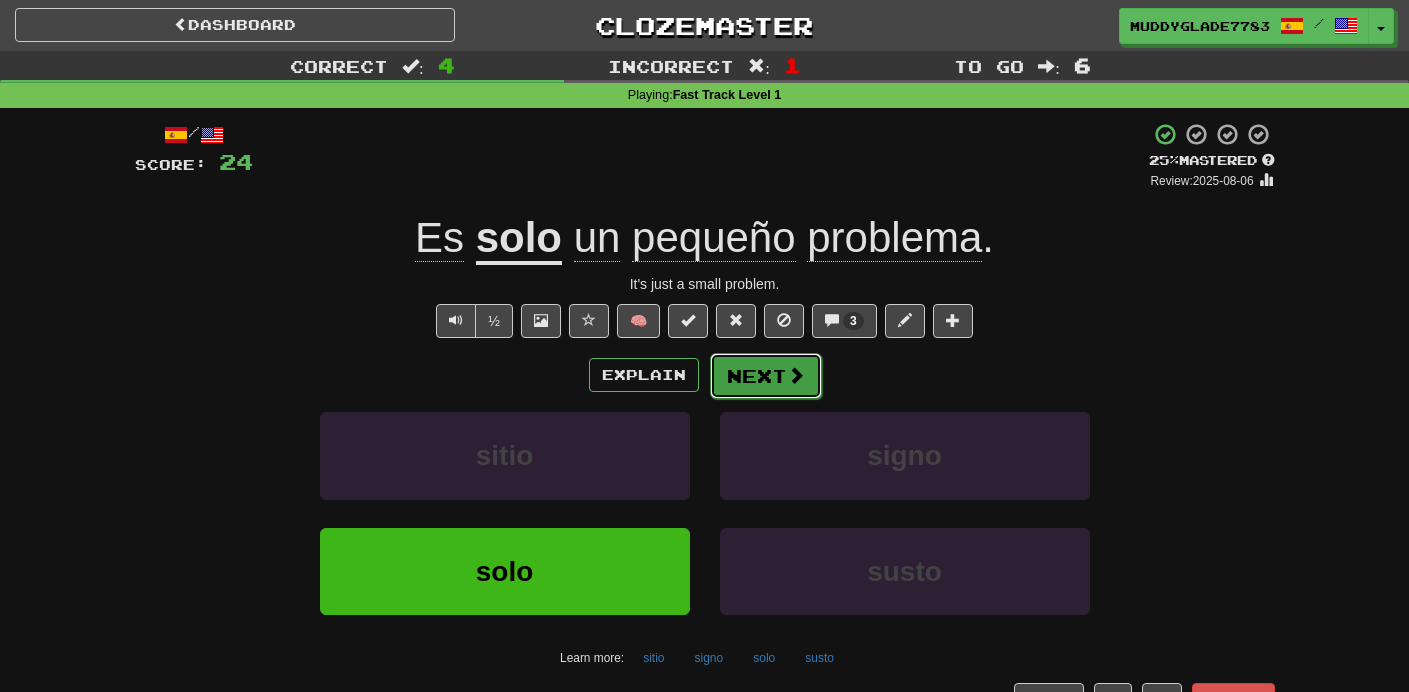 click on "Next" at bounding box center (766, 376) 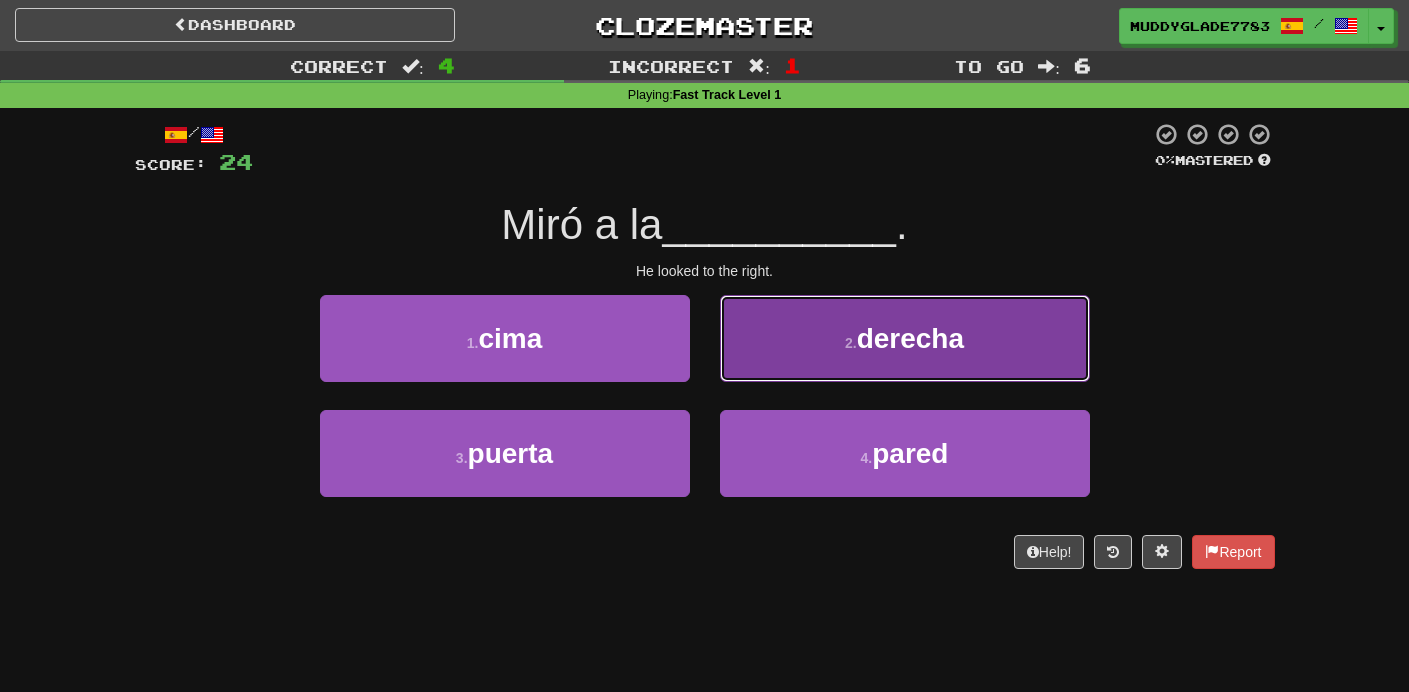 click on "derecha" at bounding box center (910, 338) 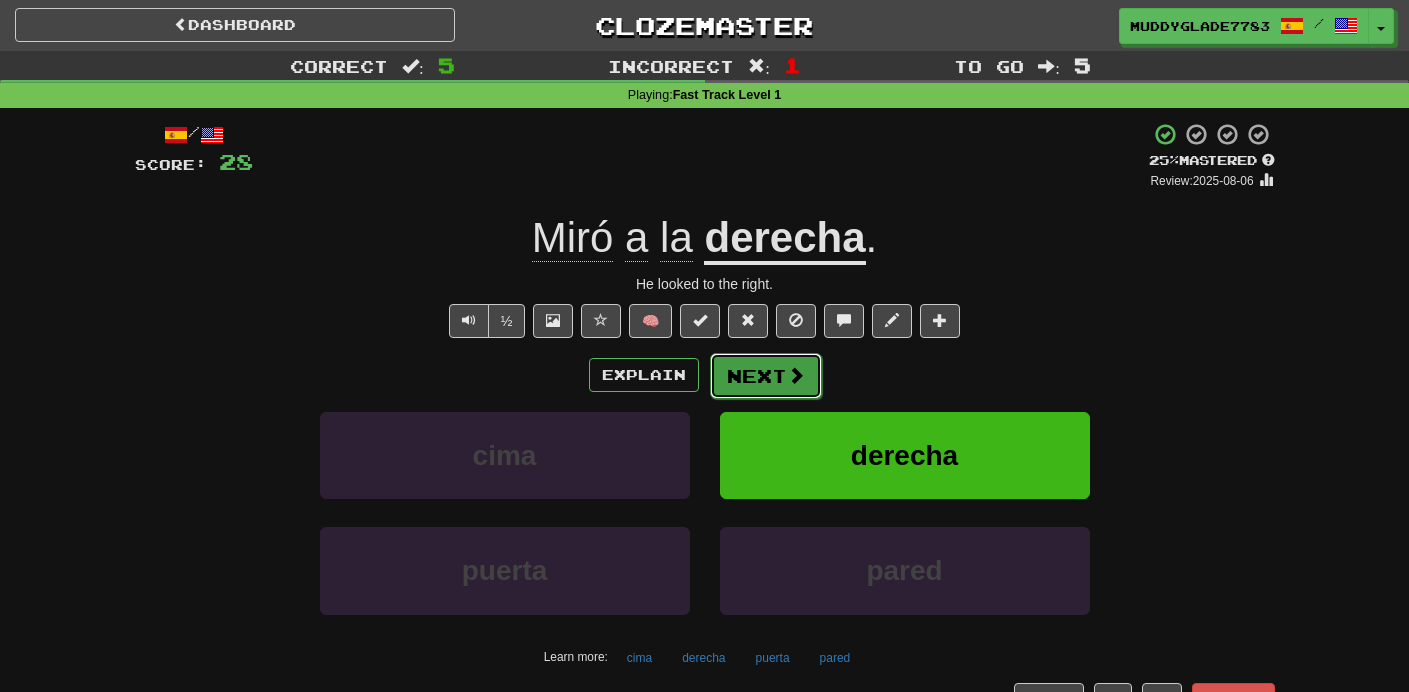 click on "Next" at bounding box center [766, 376] 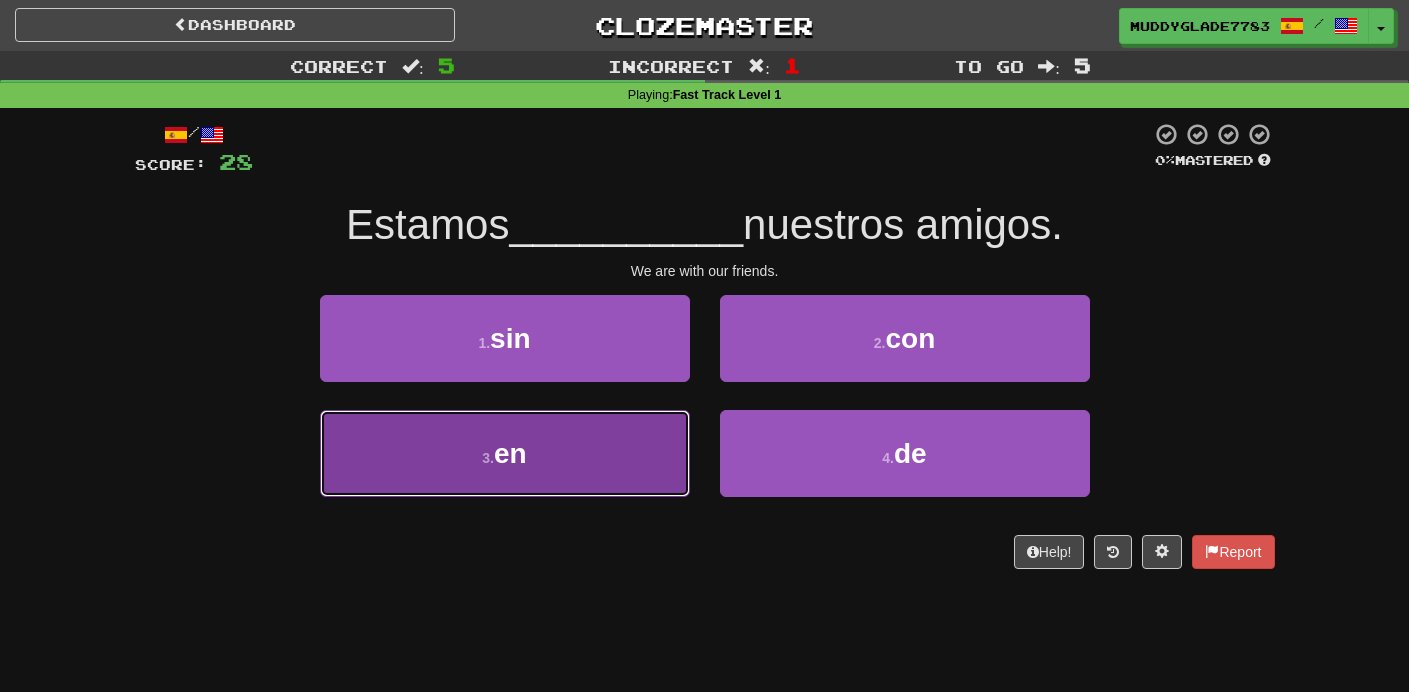 click on "en" at bounding box center (510, 453) 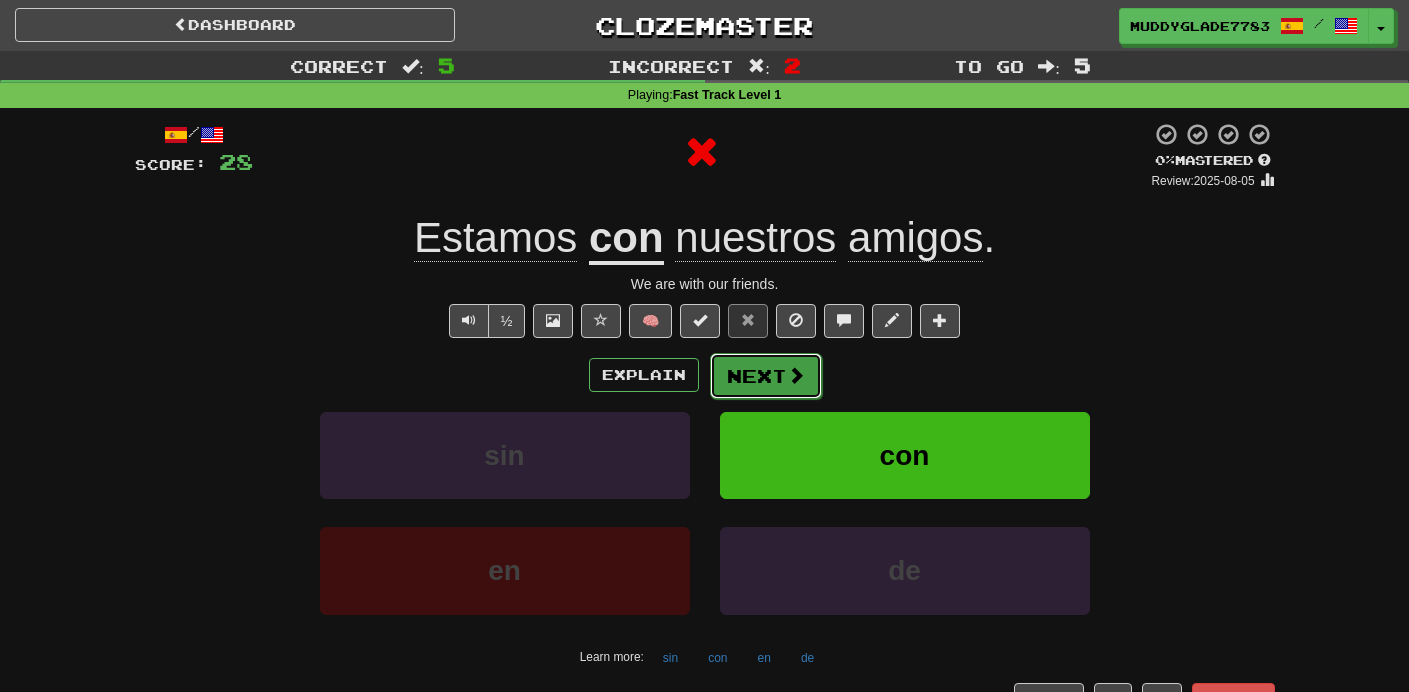 click on "Next" at bounding box center [766, 376] 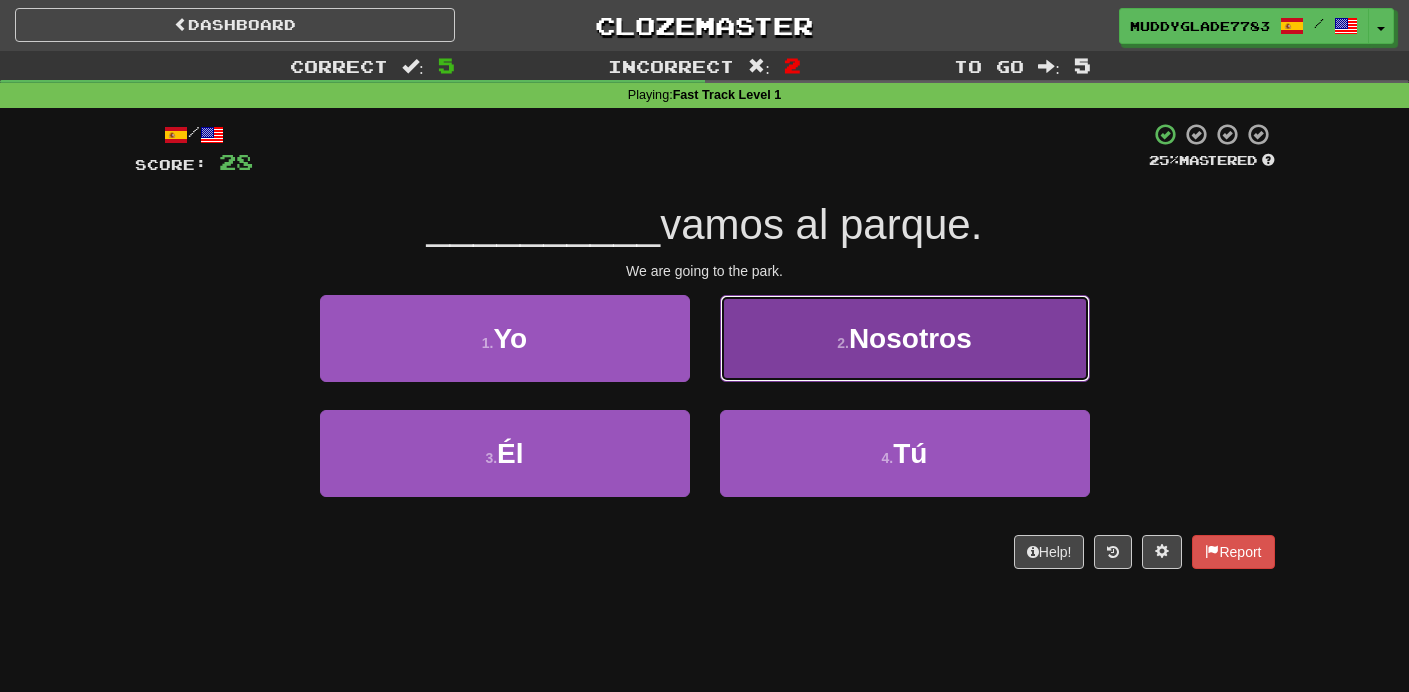 click on "2 .  Nosotros" at bounding box center [905, 338] 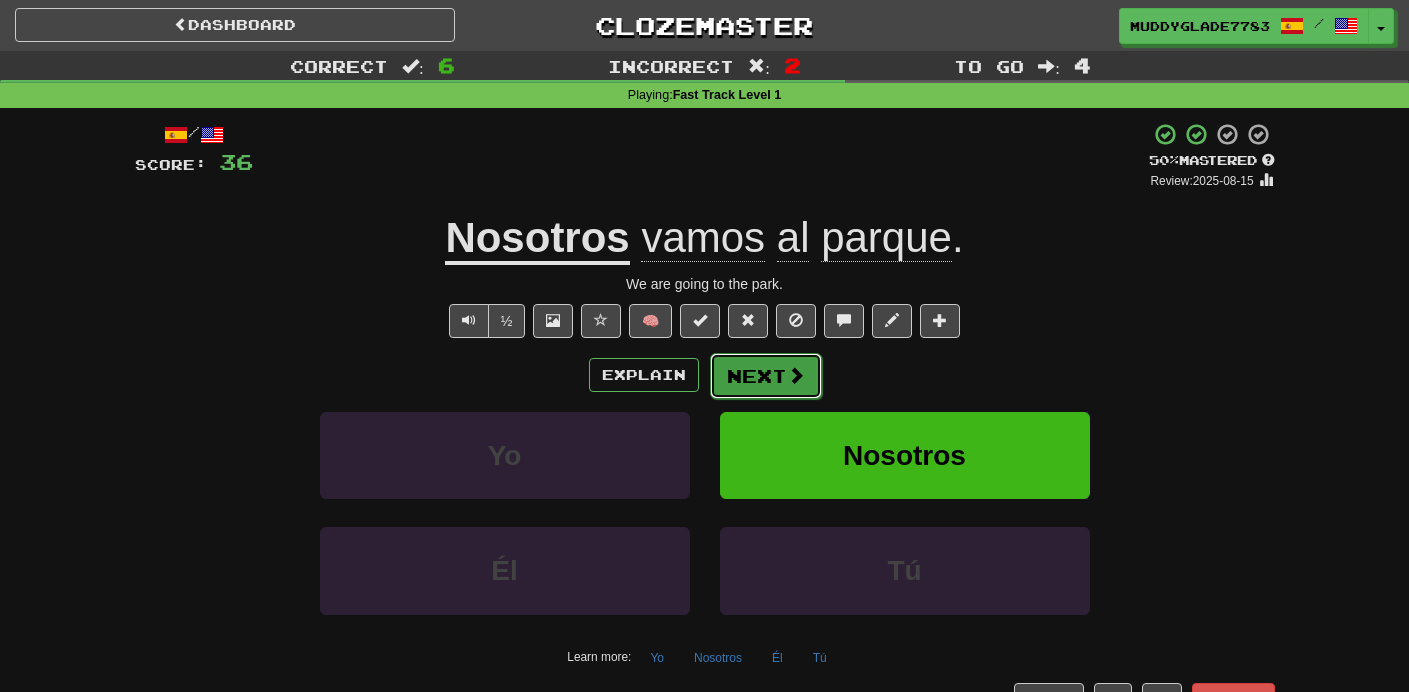 click at bounding box center [796, 375] 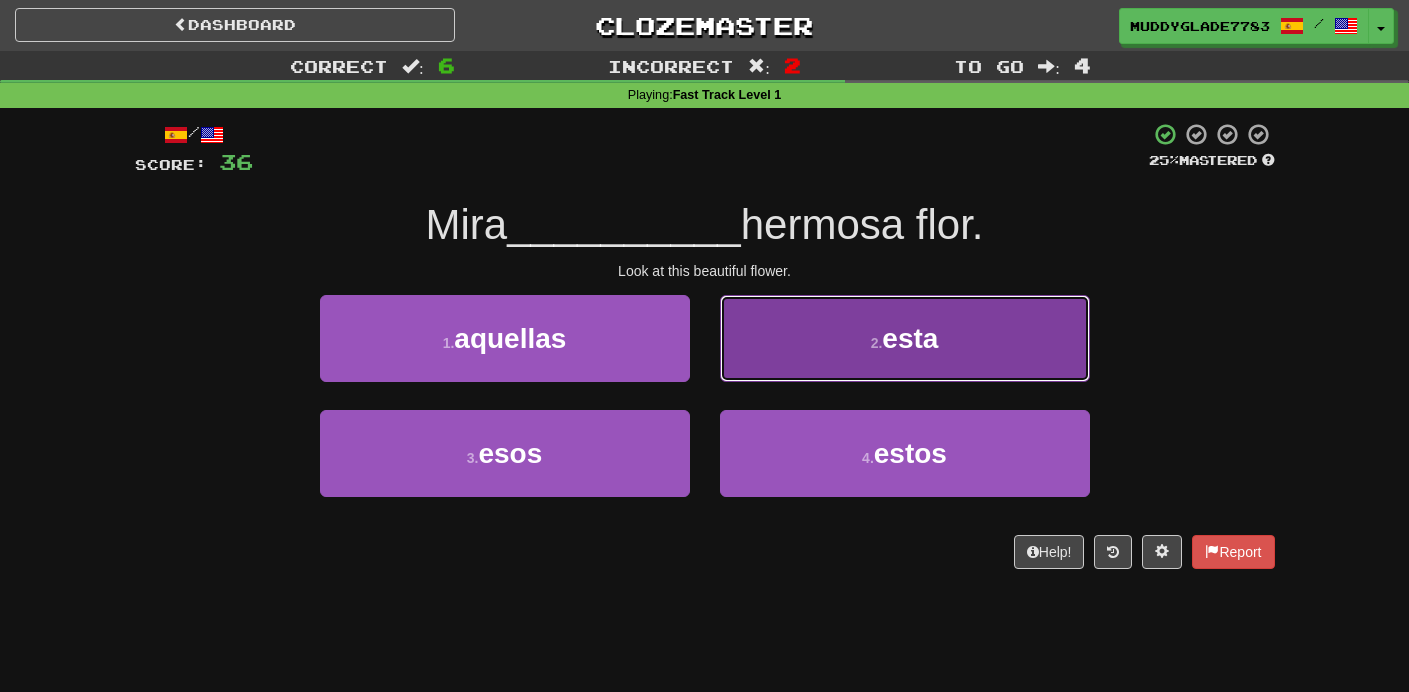 click on "2 .  esta" at bounding box center (905, 338) 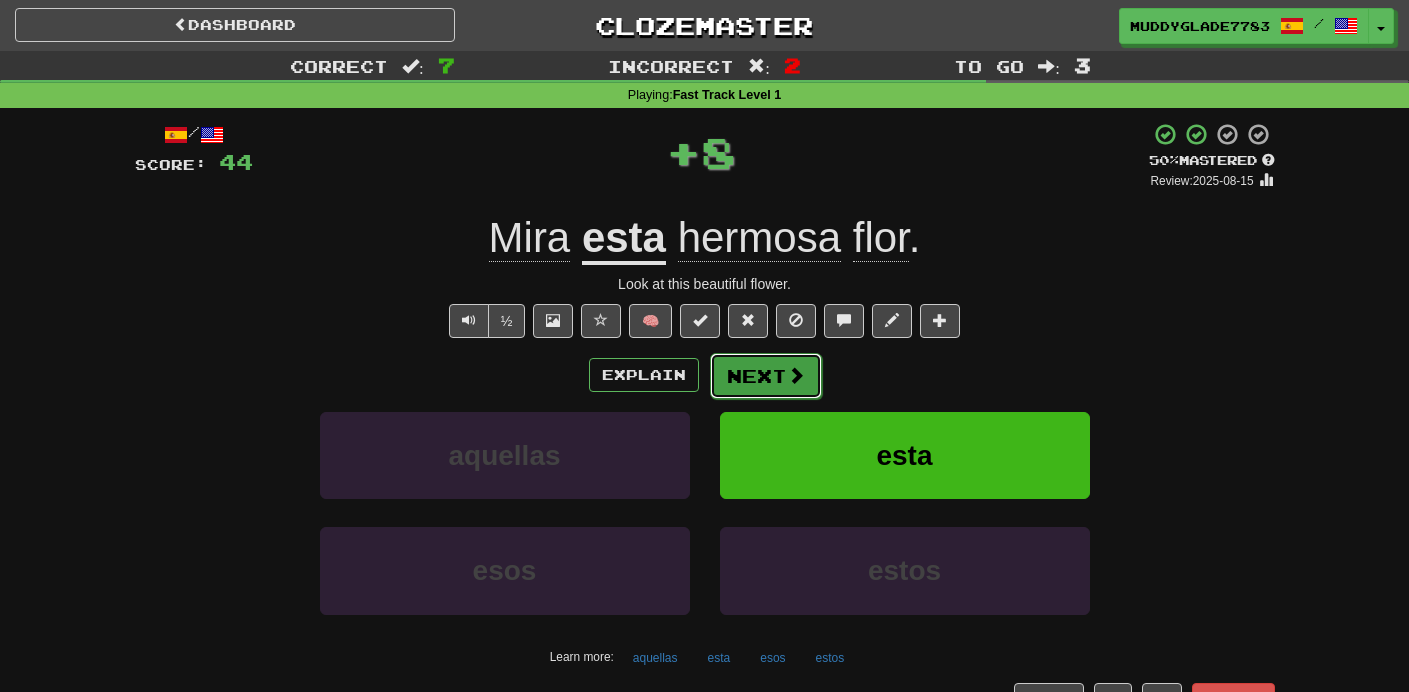 click on "Next" at bounding box center (766, 376) 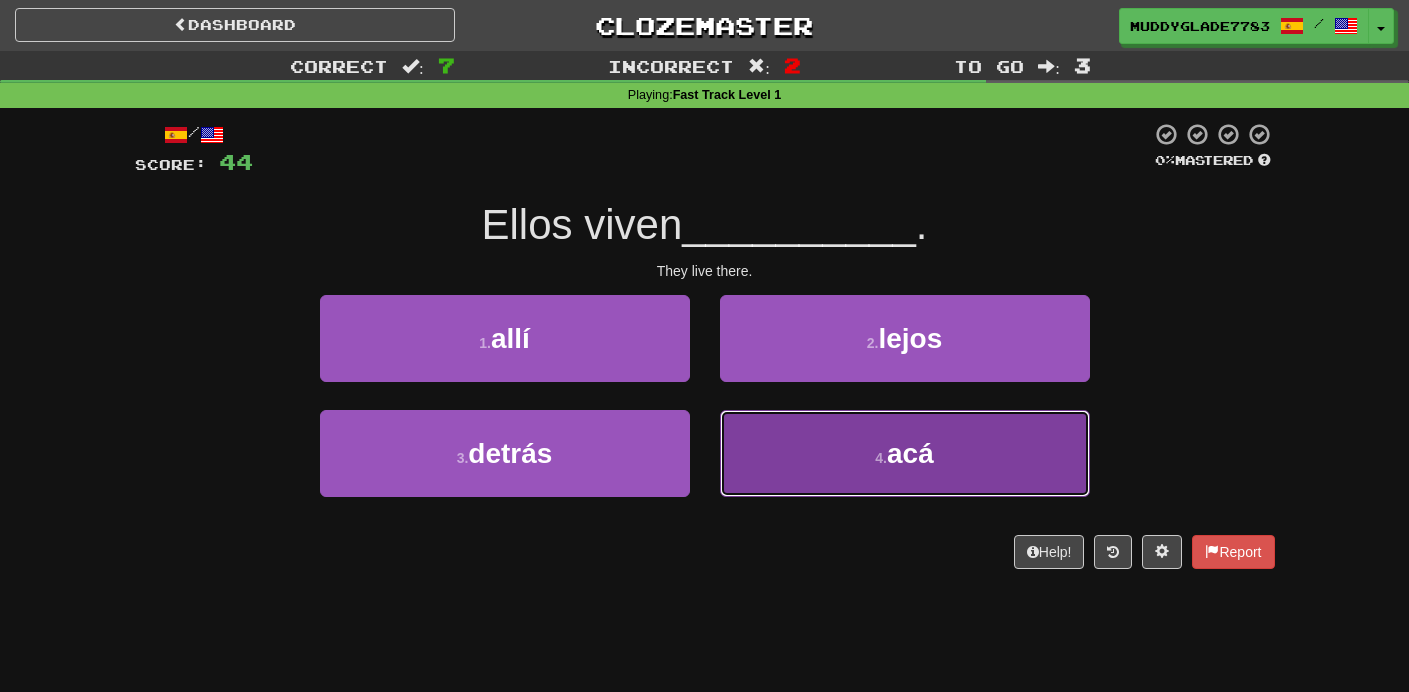 click on "4 .  acá" at bounding box center (905, 453) 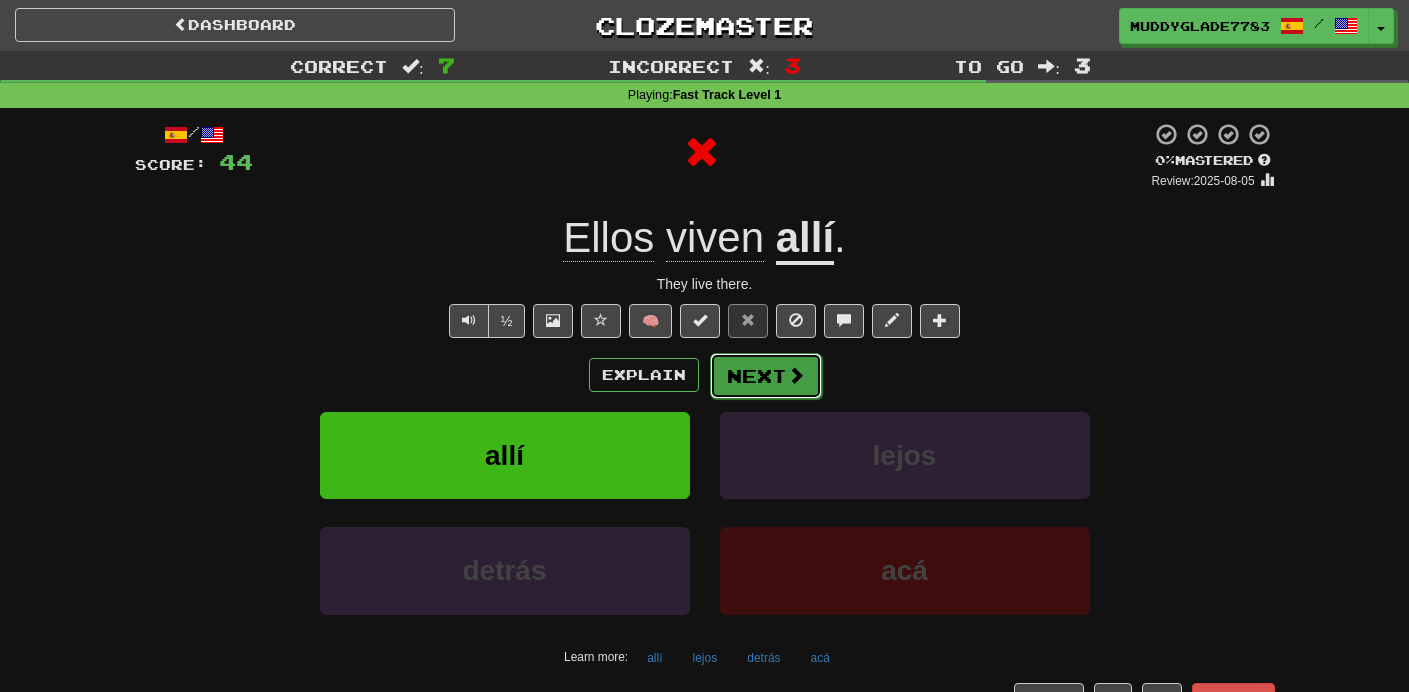 click on "Next" at bounding box center [766, 376] 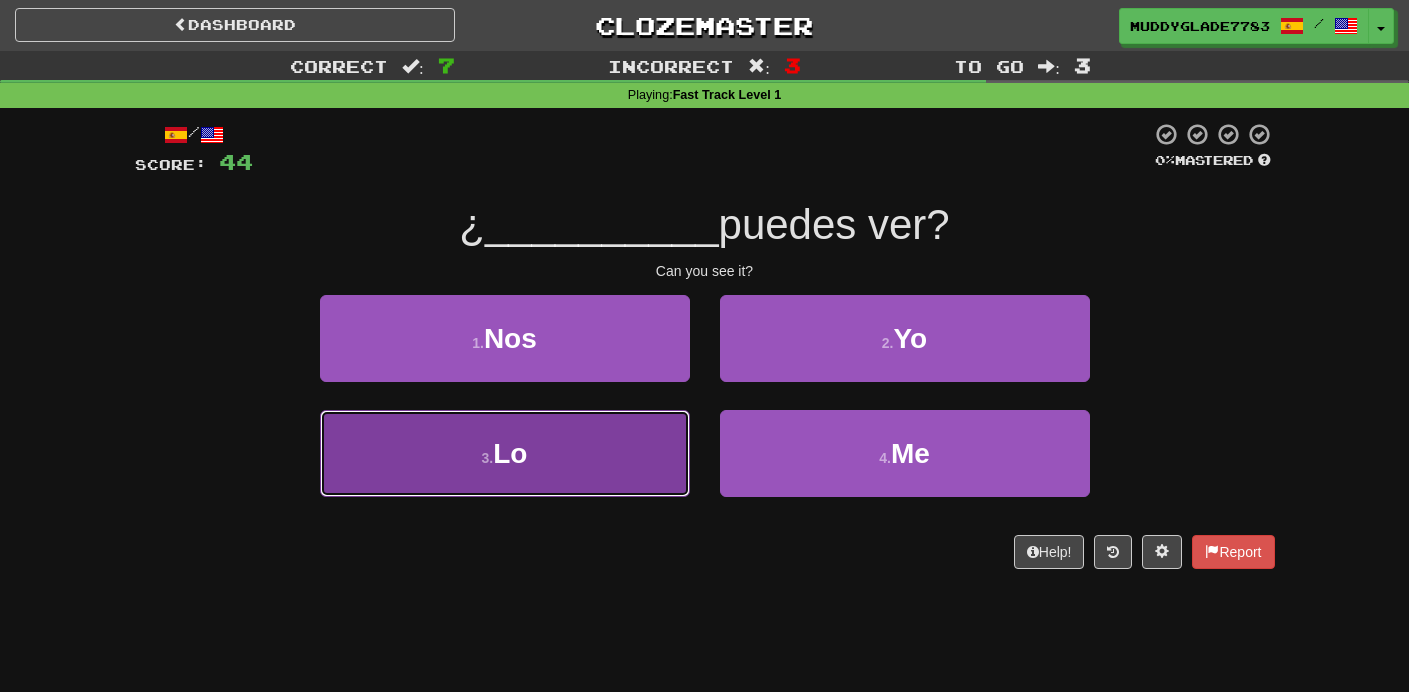 click on "3 .  Lo" at bounding box center (505, 453) 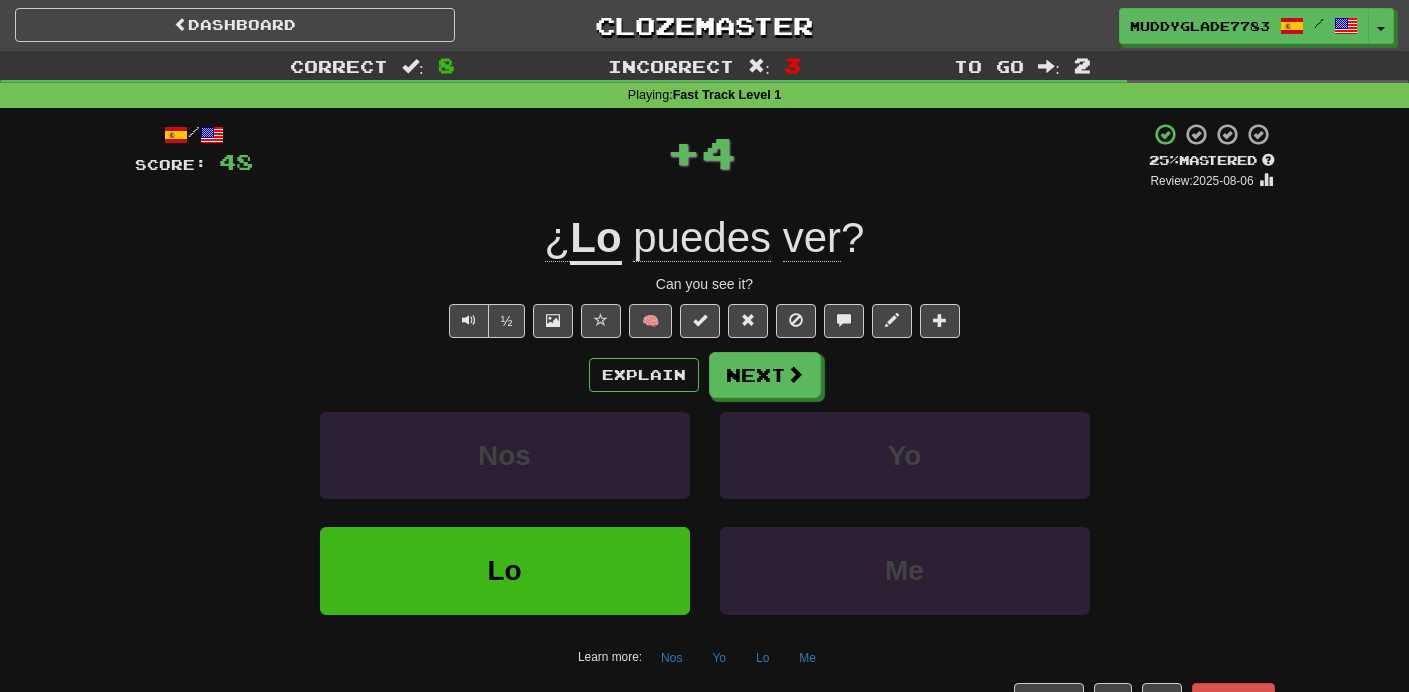 click on "Explain Next" at bounding box center [705, 375] 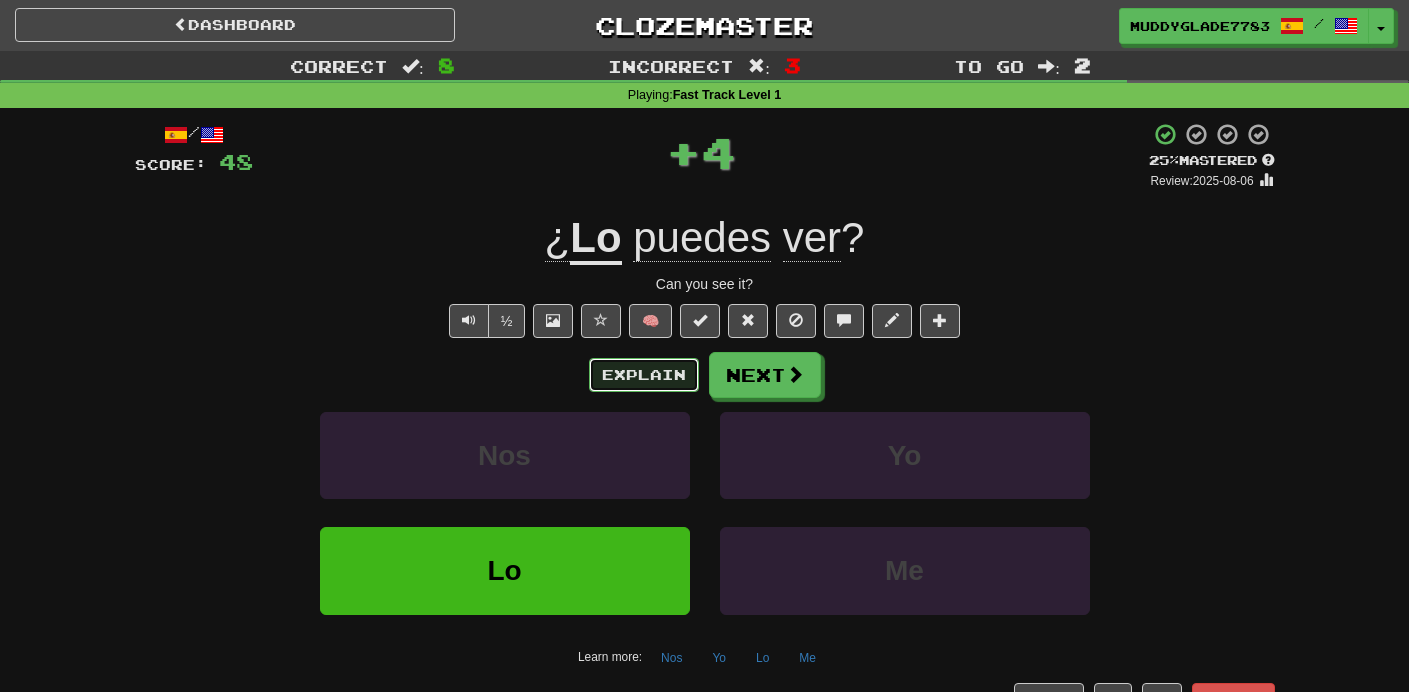 click on "Explain" at bounding box center (644, 375) 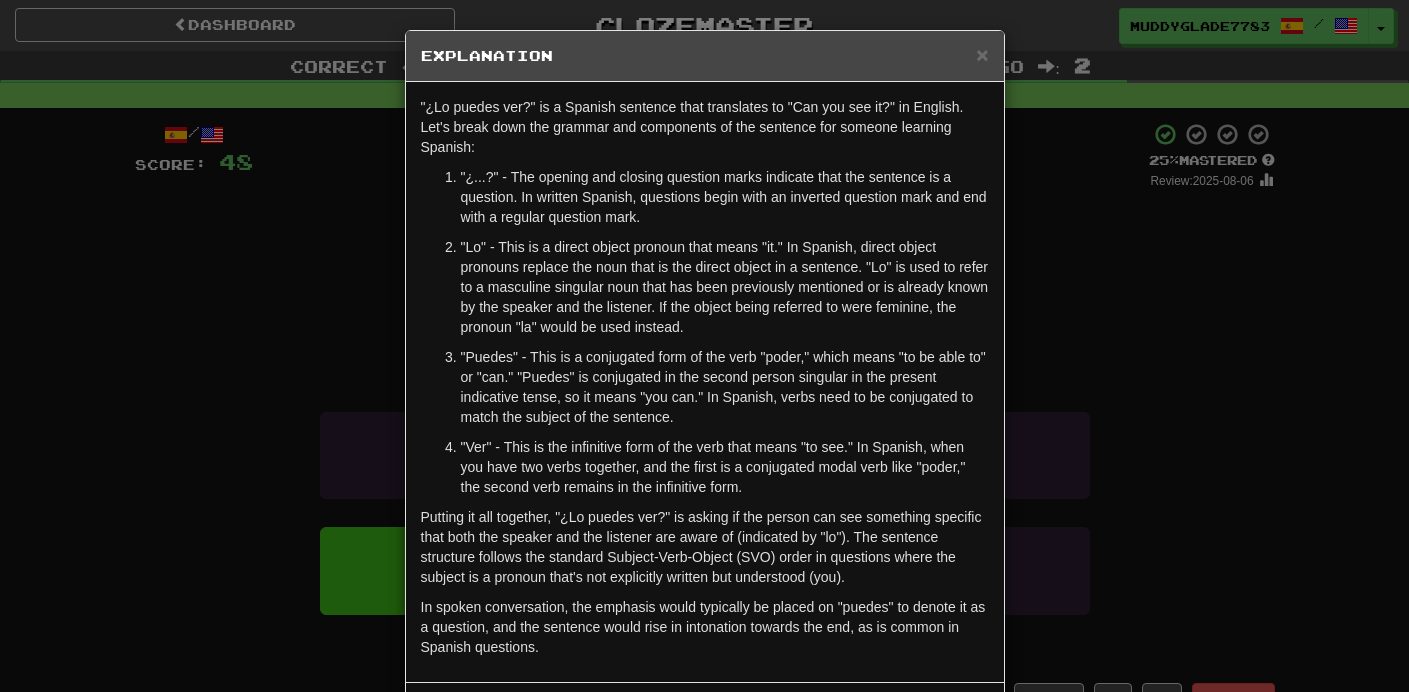 click on "× Explanation "¿Lo puedes ver?" is a Spanish sentence that translates to "Can you see it?" in English. Let's break down the grammar and components of the sentence for someone learning Spanish:
"¿...?" - The opening and closing question marks indicate that the sentence is a question. In written Spanish, questions begin with an inverted question mark and end with a regular question mark.
"Lo" - This is a direct object pronoun that means "it." In Spanish, direct object pronouns replace the noun that is the direct object in a sentence. "Lo" is used to refer to a masculine singular noun that has been previously mentioned or is already known by the speaker and the listener. If the object being referred to were feminine, the pronoun "la" would be used instead.
"Ver" - This is the infinitive form of the verb that means "to see." In Spanish, when you have two verbs together, and the first is a conjugated modal verb like "poder," the second verb remains in the infinitive form.
! Close" at bounding box center (704, 346) 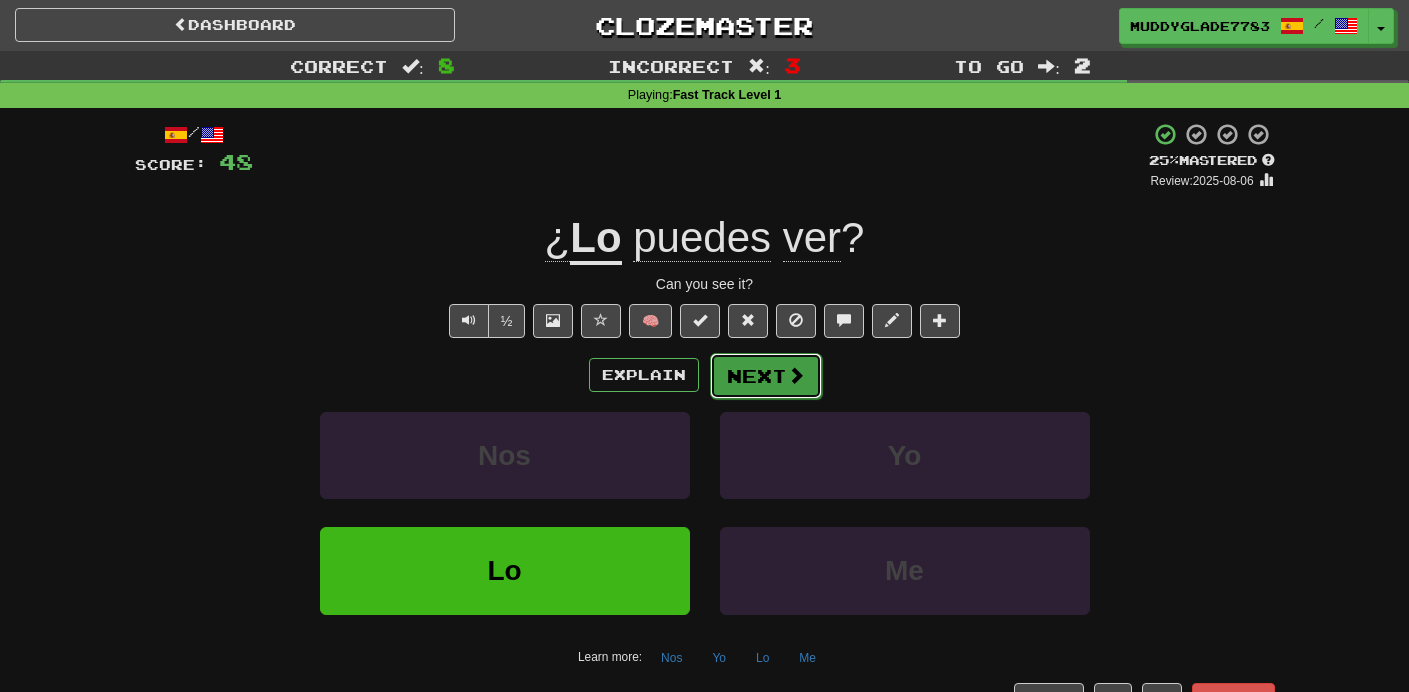 click on "Next" at bounding box center (766, 376) 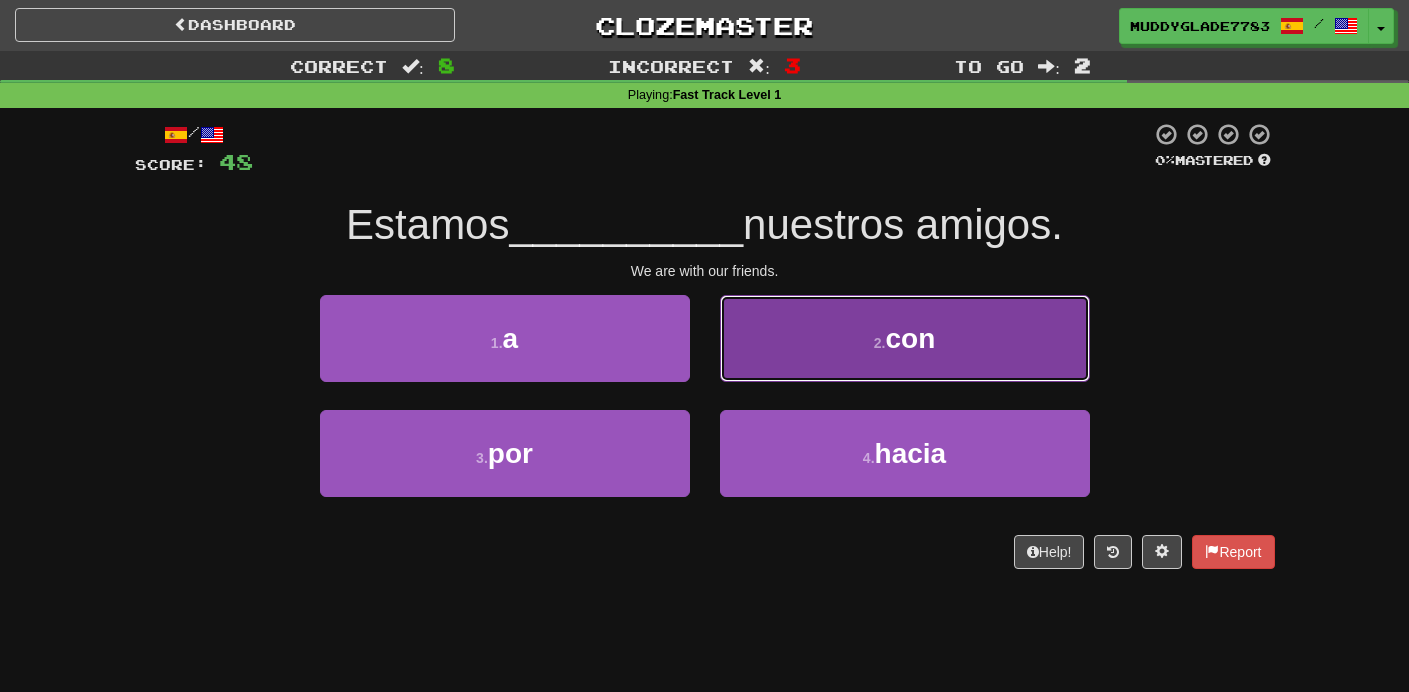 click on "2 .  con" at bounding box center [905, 338] 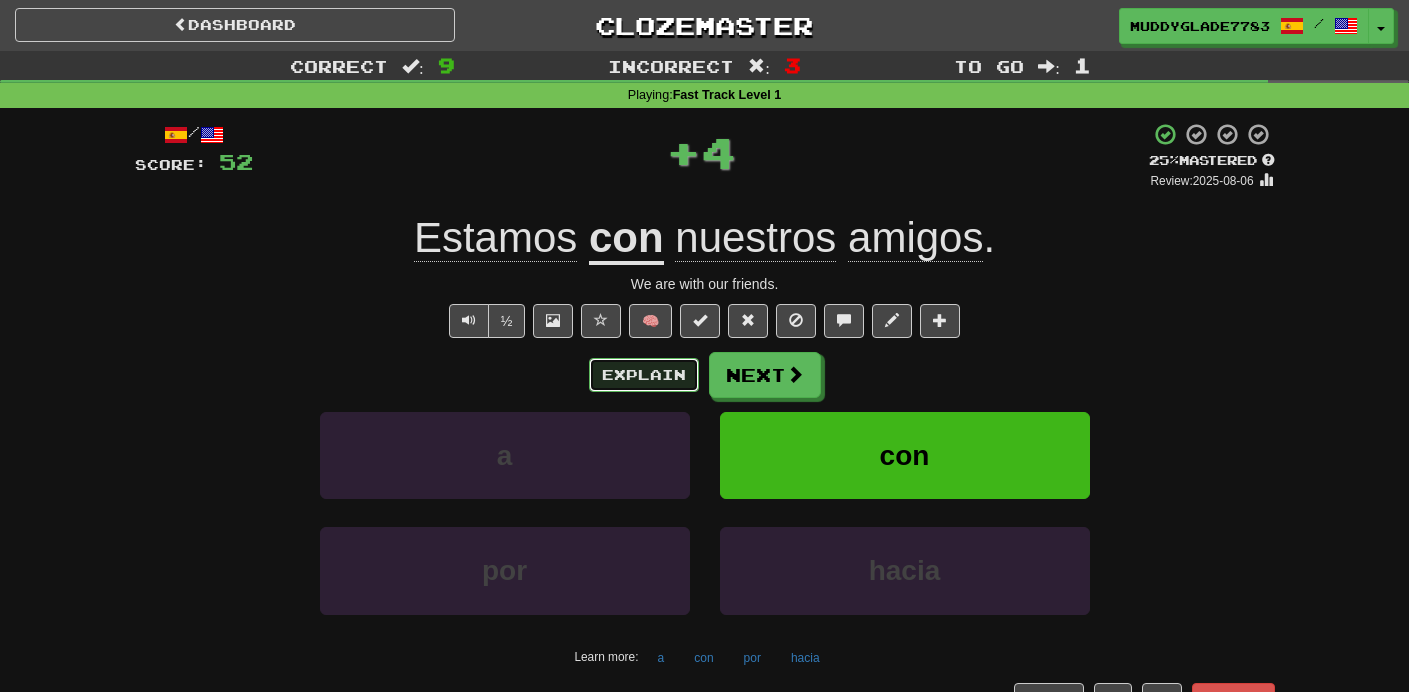 click on "Explain" at bounding box center [644, 375] 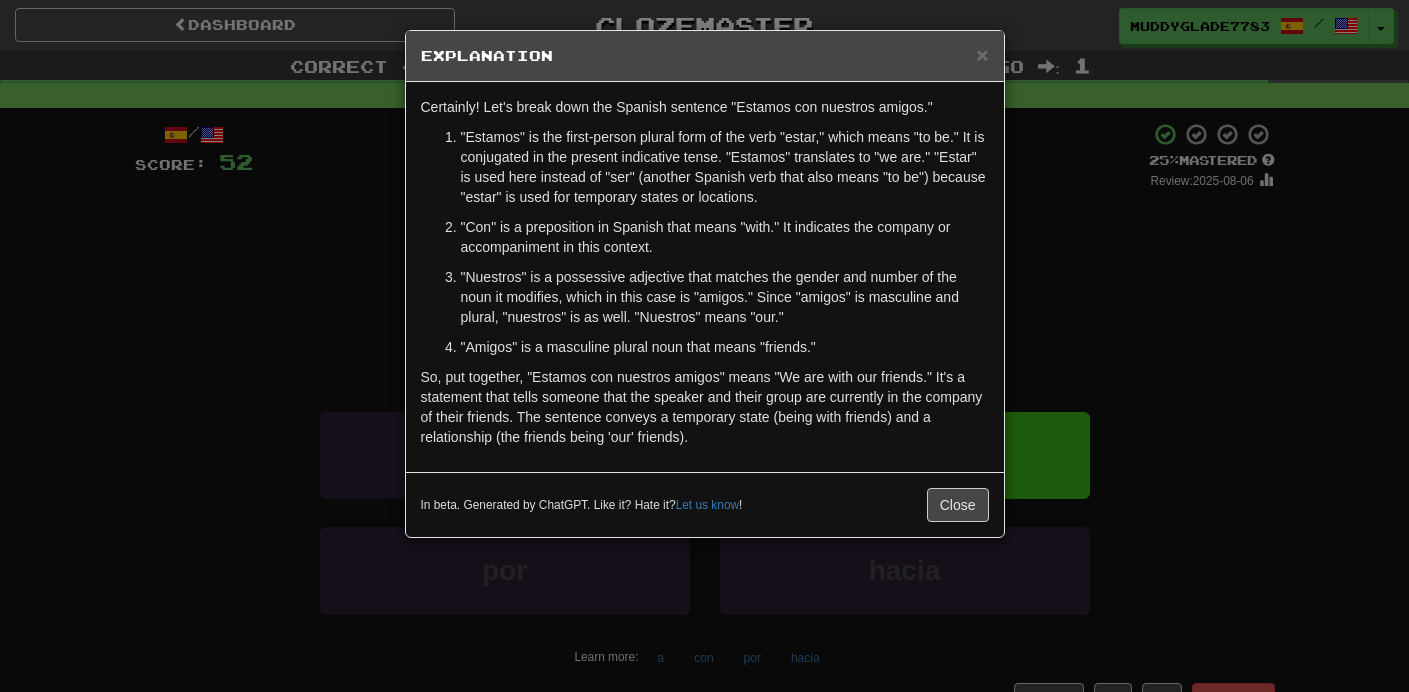 click on "In beta. Generated by ChatGPT. Like it? Hate it?  Let us know ! Close" at bounding box center [705, 504] 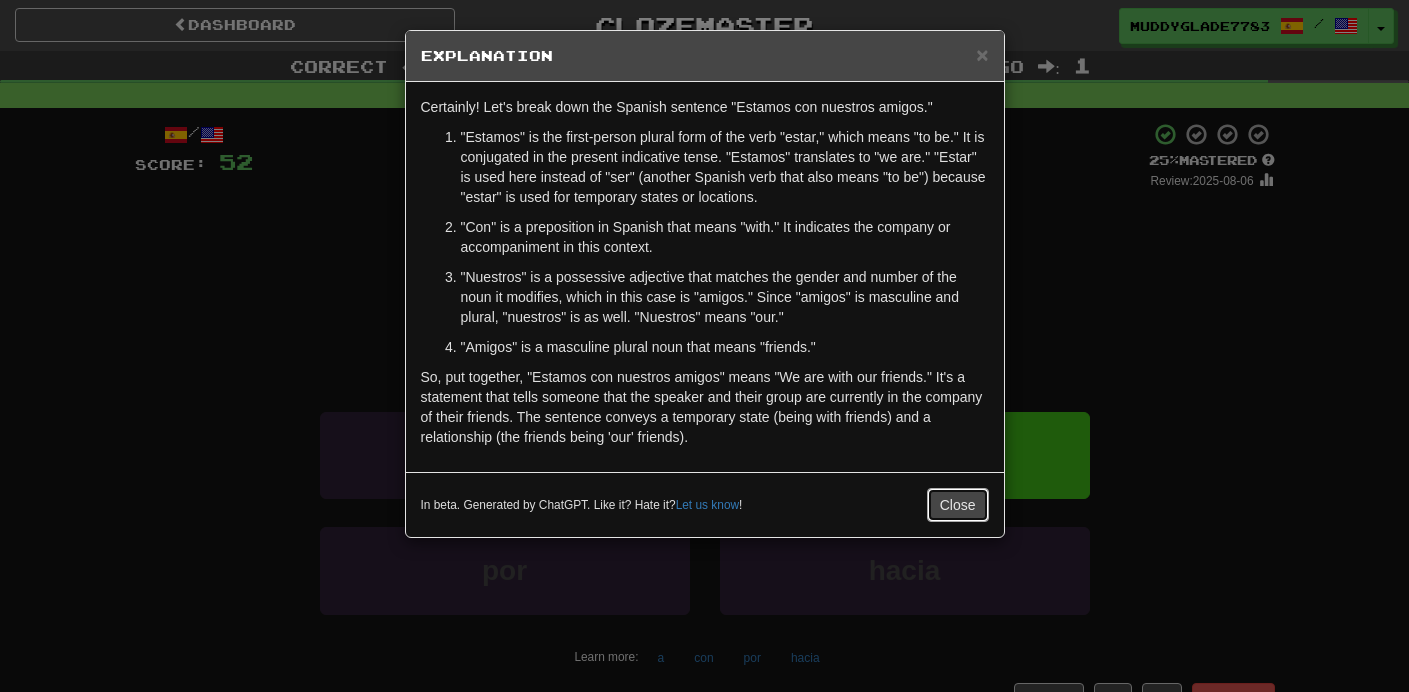 click on "Close" at bounding box center (958, 505) 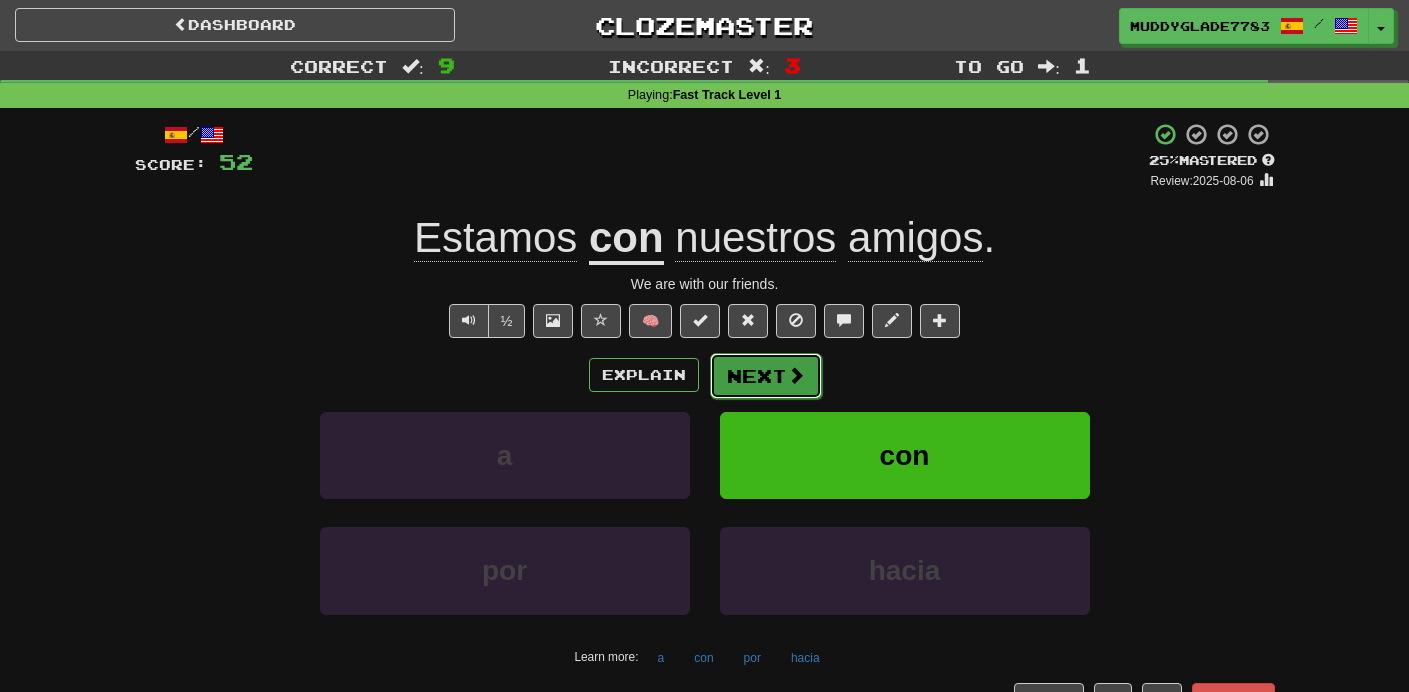 click on "Next" at bounding box center [766, 376] 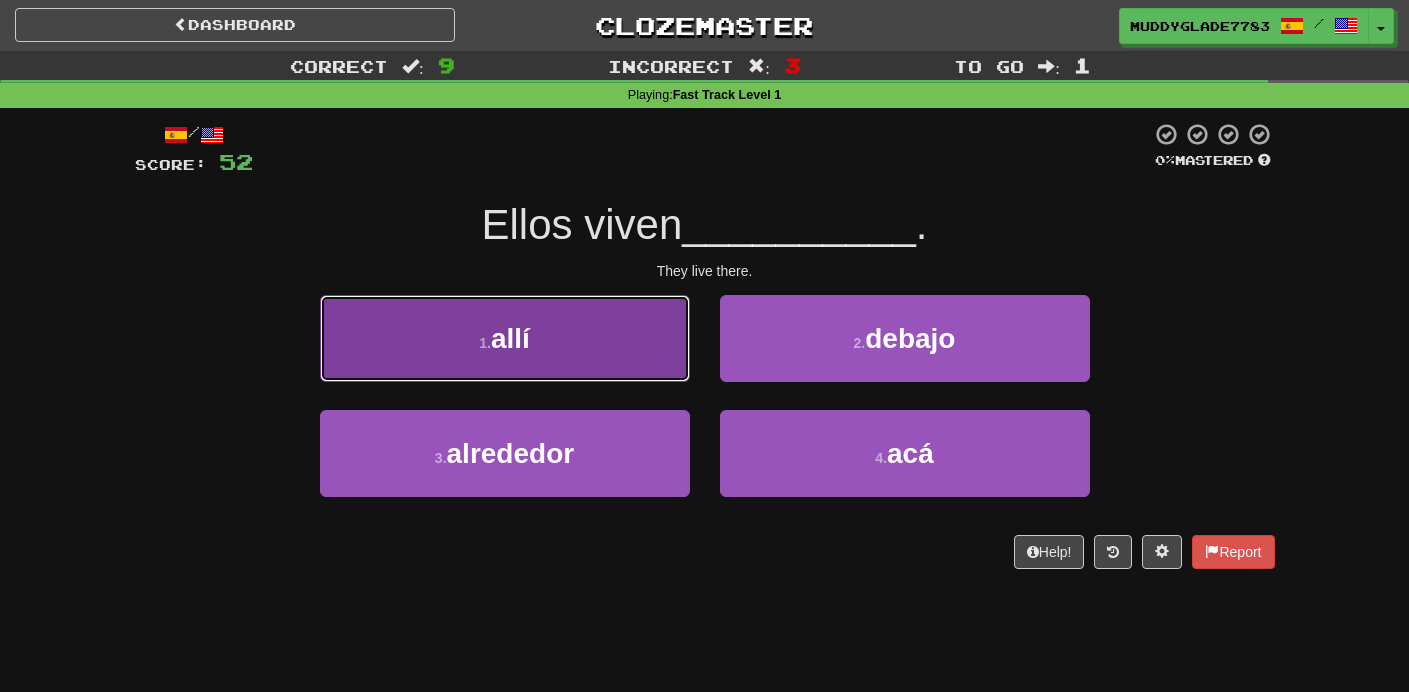 click on "1 .  allí" at bounding box center (505, 338) 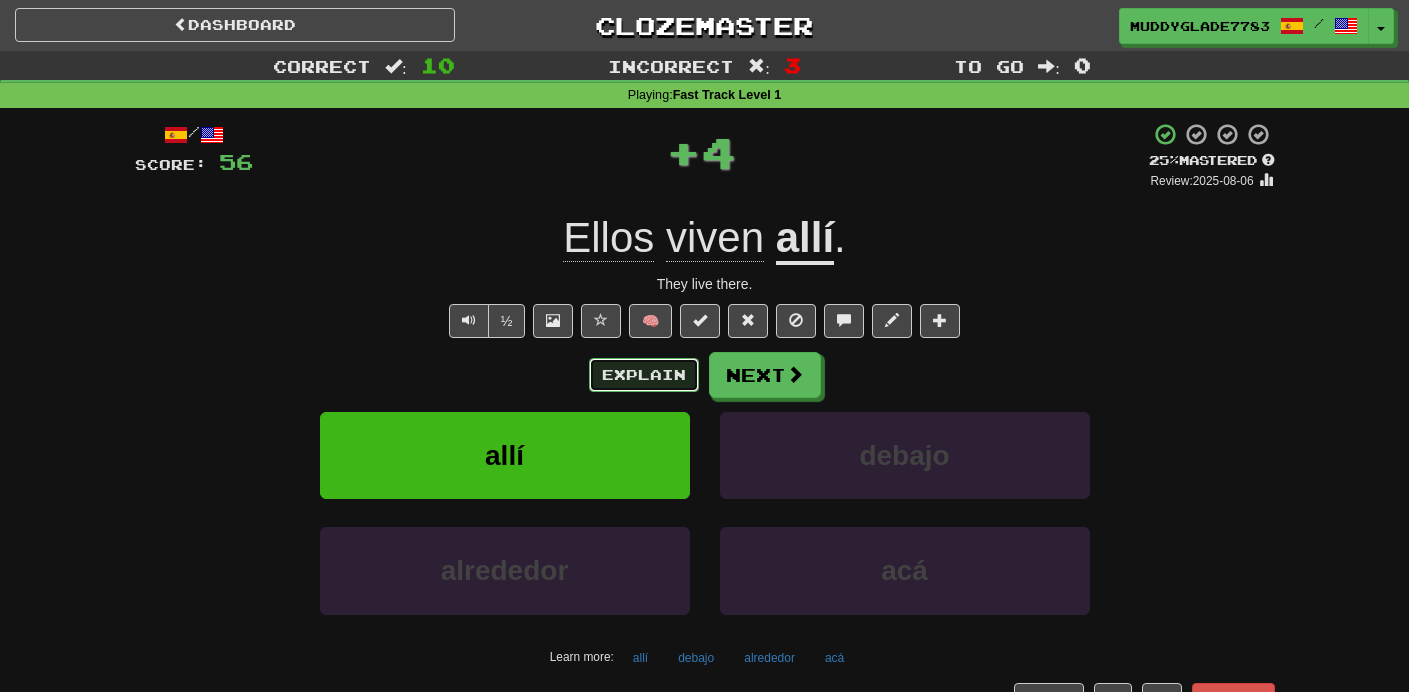 click on "Explain" at bounding box center (644, 375) 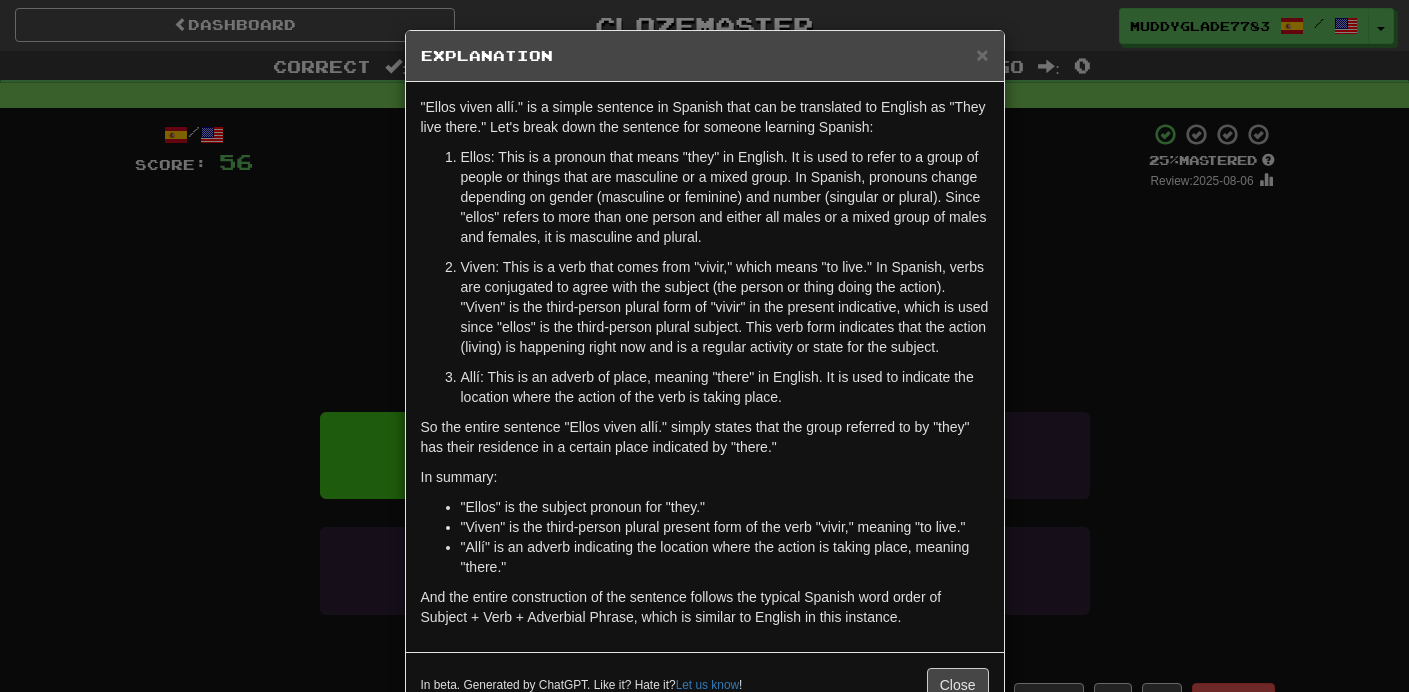 click on "× Explanation "Ellos viven allí." is a simple sentence in Spanish that can be translated to English as "They live there." Let's break down the sentence for someone learning Spanish:
Ellos: This is a pronoun that means "they" in English. It is used to refer to a group of people or things that are masculine or a mixed group. In Spanish, pronouns change depending on gender (masculine or feminine) and number (singular or plural). Since "ellos" refers to more than one person and either all males or a mixed group of males and females, it is masculine and plural.
Viven: This is a verb that comes from "vivir," which means "to live." In Spanish, verbs are conjugated to agree with the subject (the person or thing doing the action). "Viven" is the third-person plural form of "vivir" in the present indicative, which is used since "ellos" is the third-person plural subject. This verb form indicates that the action (living) is happening right now and is a regular activity or state for the subject." at bounding box center (704, 346) 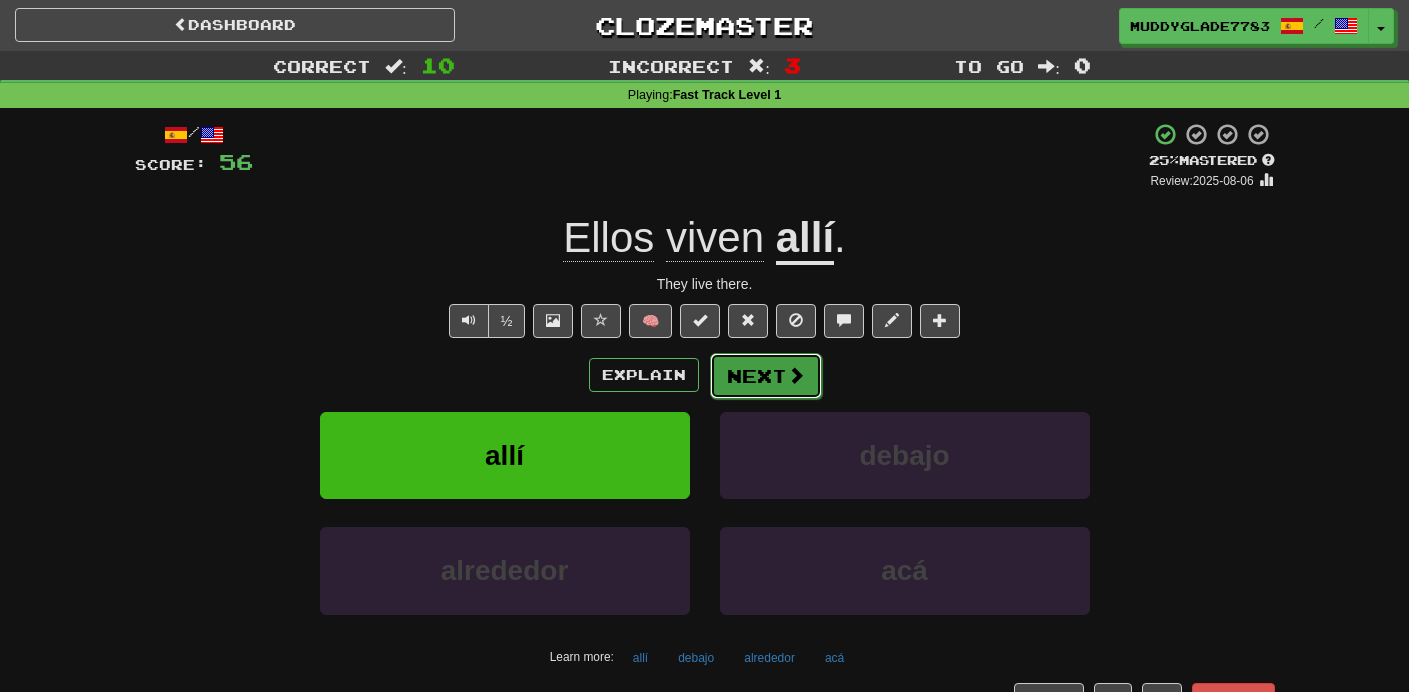 click on "Next" at bounding box center [766, 376] 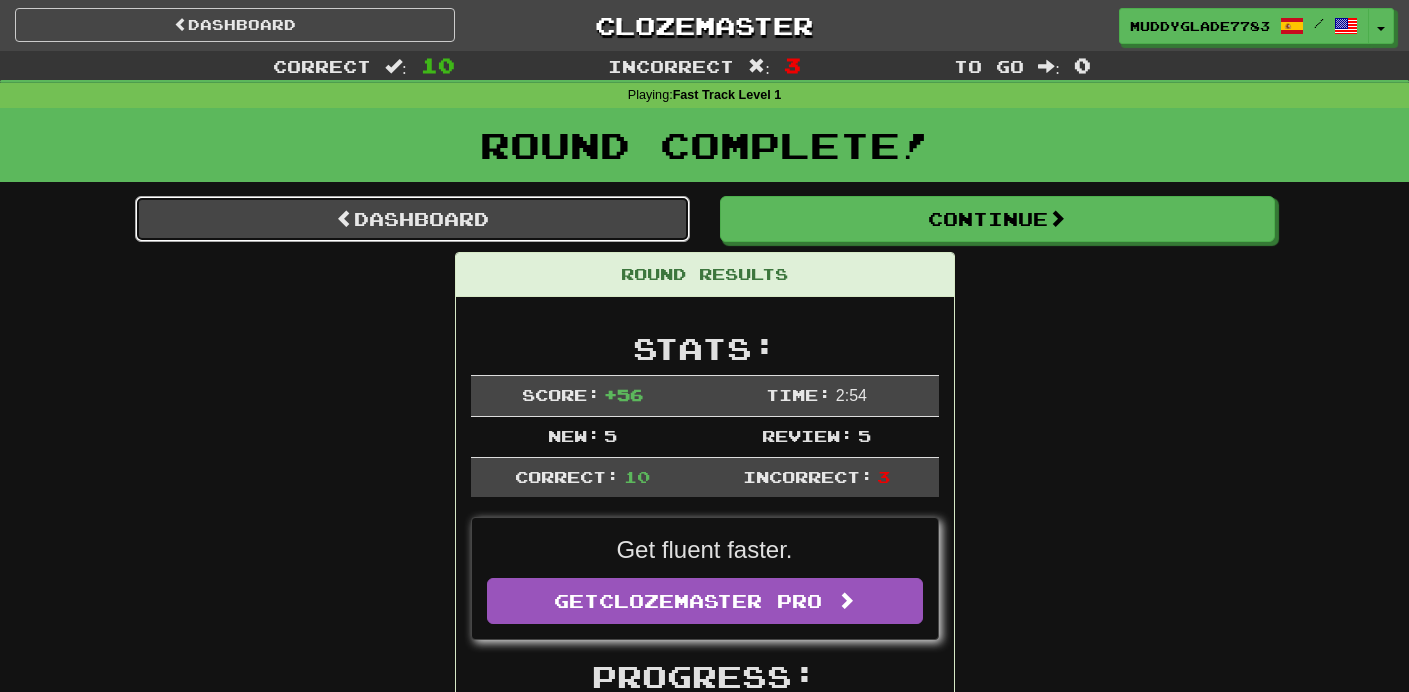 click on "Dashboard" at bounding box center [412, 219] 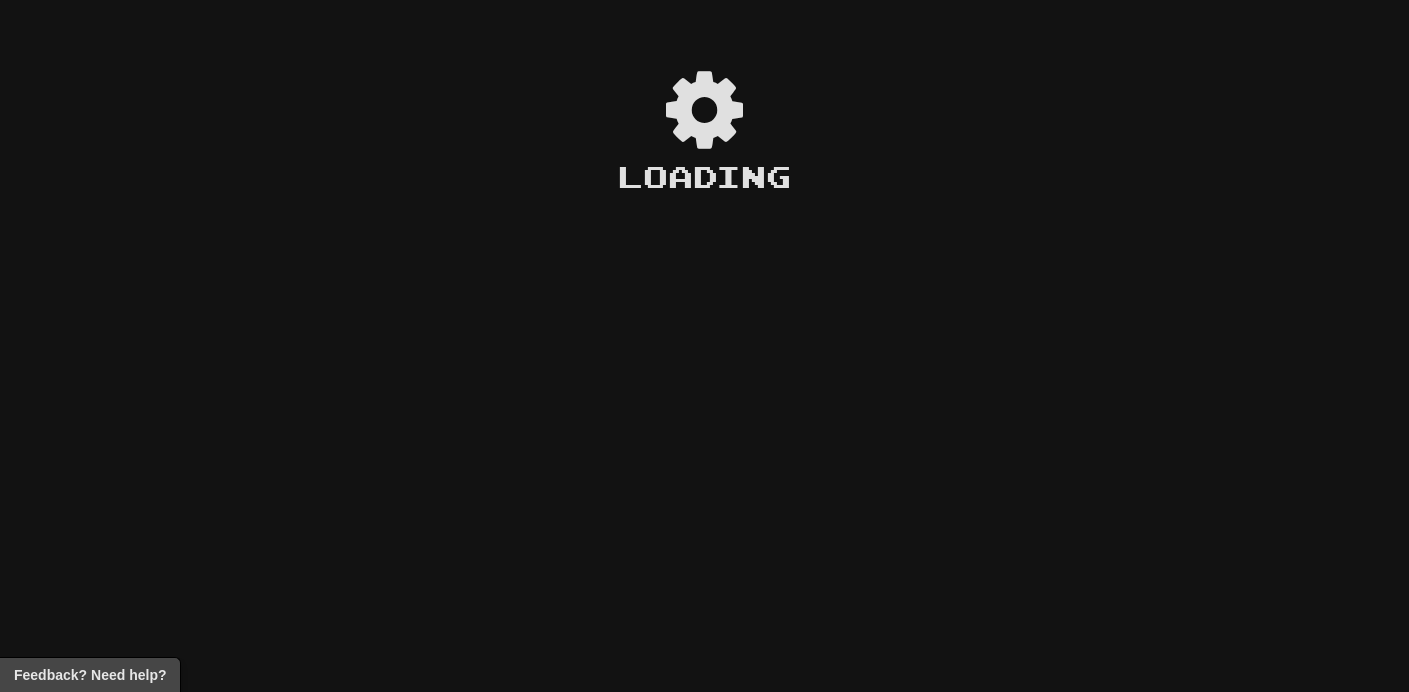 scroll, scrollTop: 0, scrollLeft: 0, axis: both 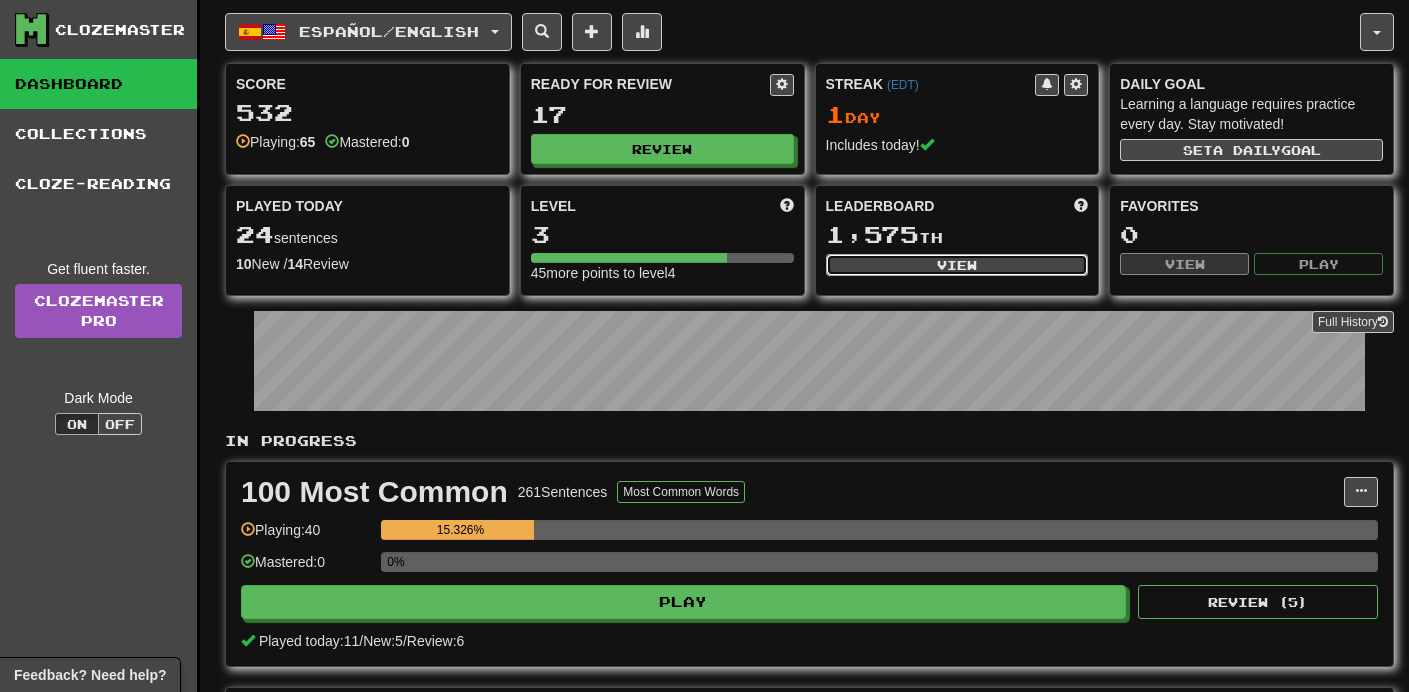 click on "View" at bounding box center [957, 265] 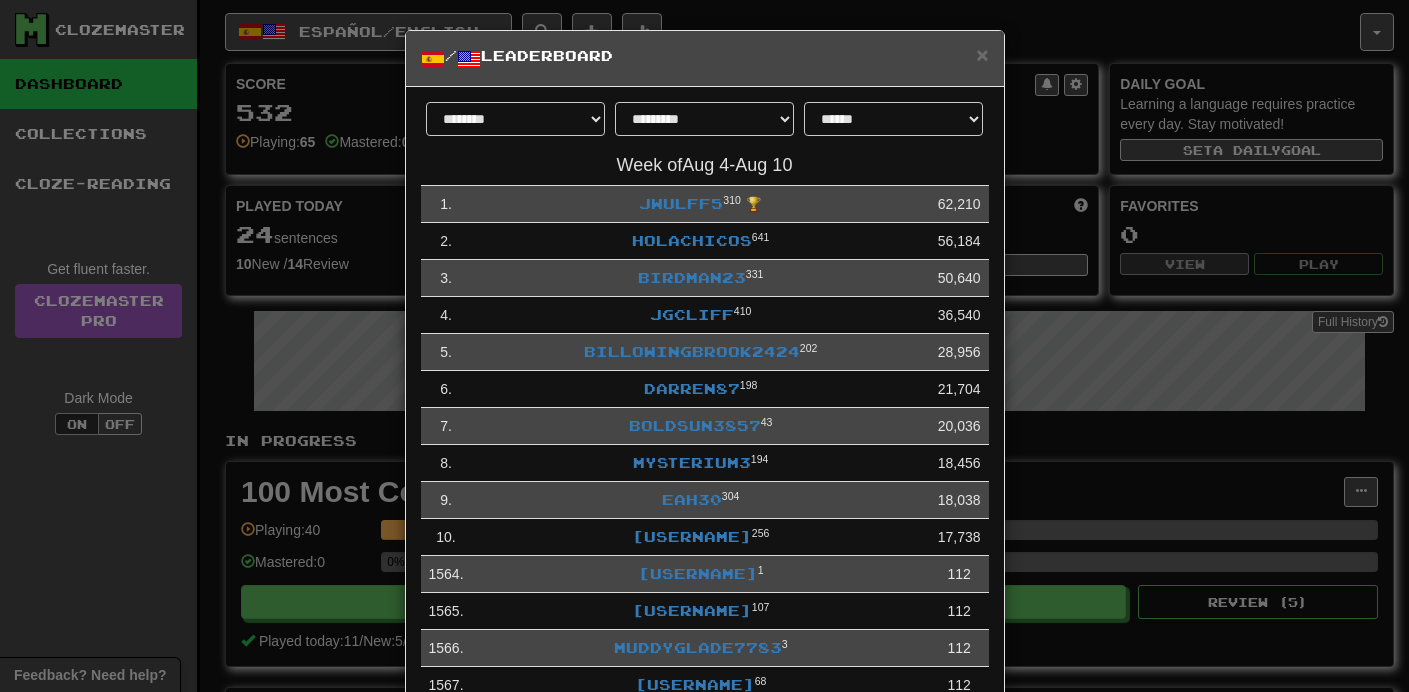 click on "**********" at bounding box center (704, 346) 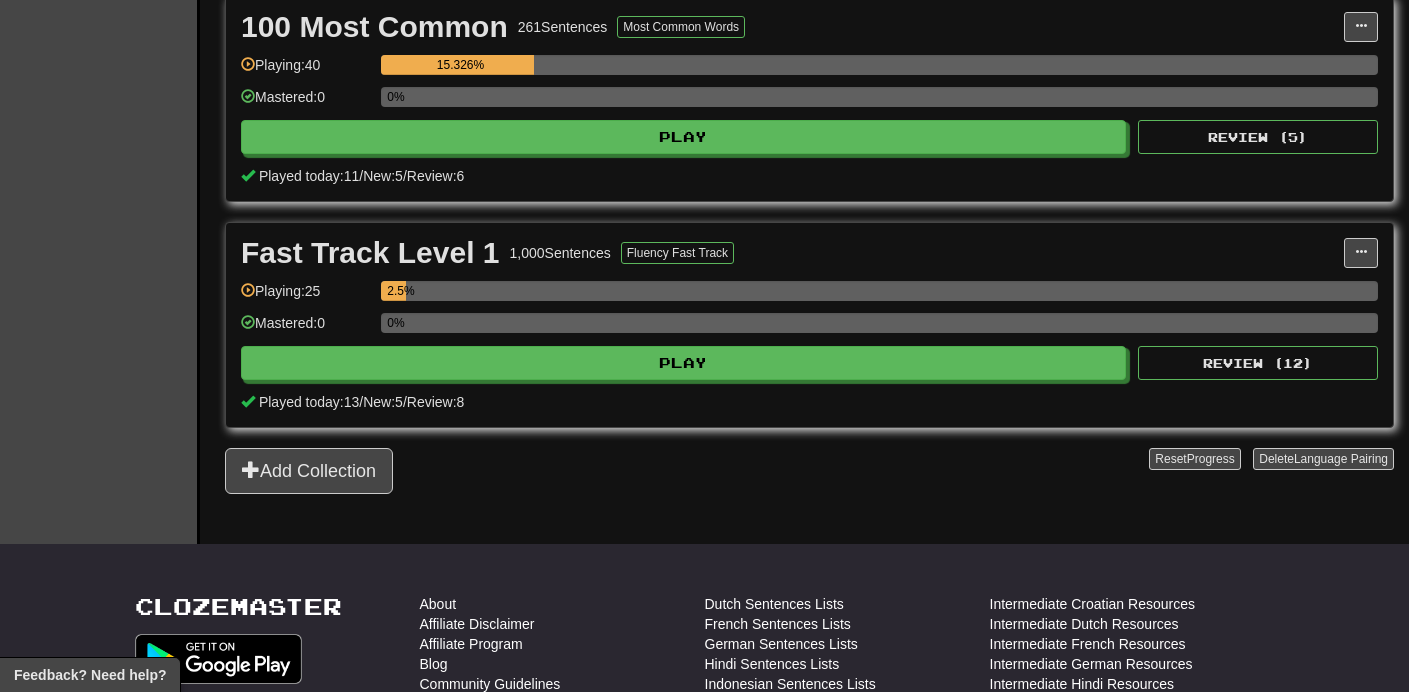 scroll, scrollTop: 464, scrollLeft: 0, axis: vertical 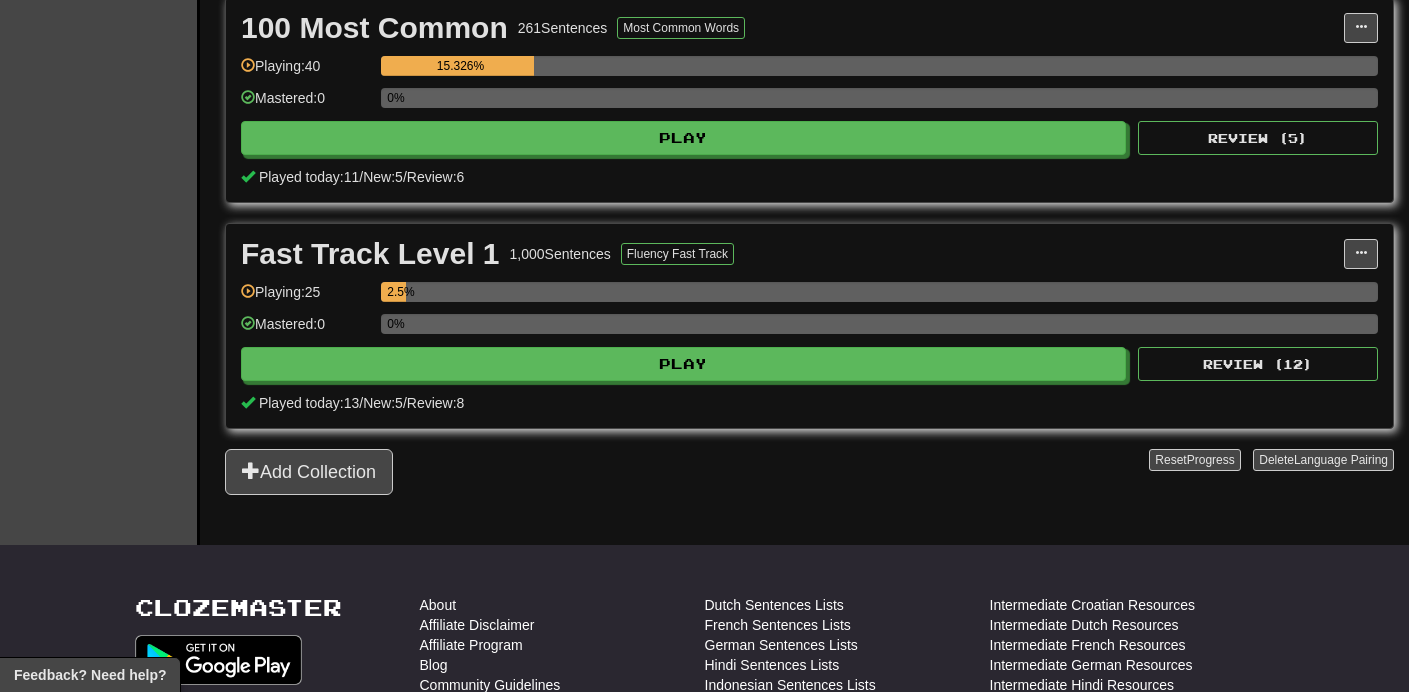 click on "Español  /  English Español  /  English Streak:  1   Review:  17 Points today:  112  Language Pairing Username: [USERNAME] Edit  Account  Notifications  Activity Feed  Profile  Leaderboard  Forum  Logout Score 532  Playing:  65  Mastered:  0 Ready for Review 17   Review Streak   ( EDT ) 1  Day Includes today!  Daily Goal Learning a language requires practice every day. Stay motivated! Set  a daily  goal Played Today 24  sentences 10  New /  14  Review Full History  Level 3 45  more points to level  4 Leaderboard 1,575 th View Favorites 0 View Play Full History  In Progress 100 Most Common 261  Sentences Most Common Words Manage Sentences Unpin from Dashboard  Playing:  40 15.326%  Mastered:  0 0% Play Review ( 5 )   Played today:  11  /  New:  5  /  Review:  6 Fast Track Level 1 1,000  Sentences Fluency Fast Track Manage Sentences Unpin from Dashboard  Playing:  25 2.5%  Mastered:  0 0% Play Review ( 12 )   Played today:  13  /  New:  5  /  Review:  8  Add Collection Reset  Progress Delete Dark Mode On" at bounding box center [809, 40] 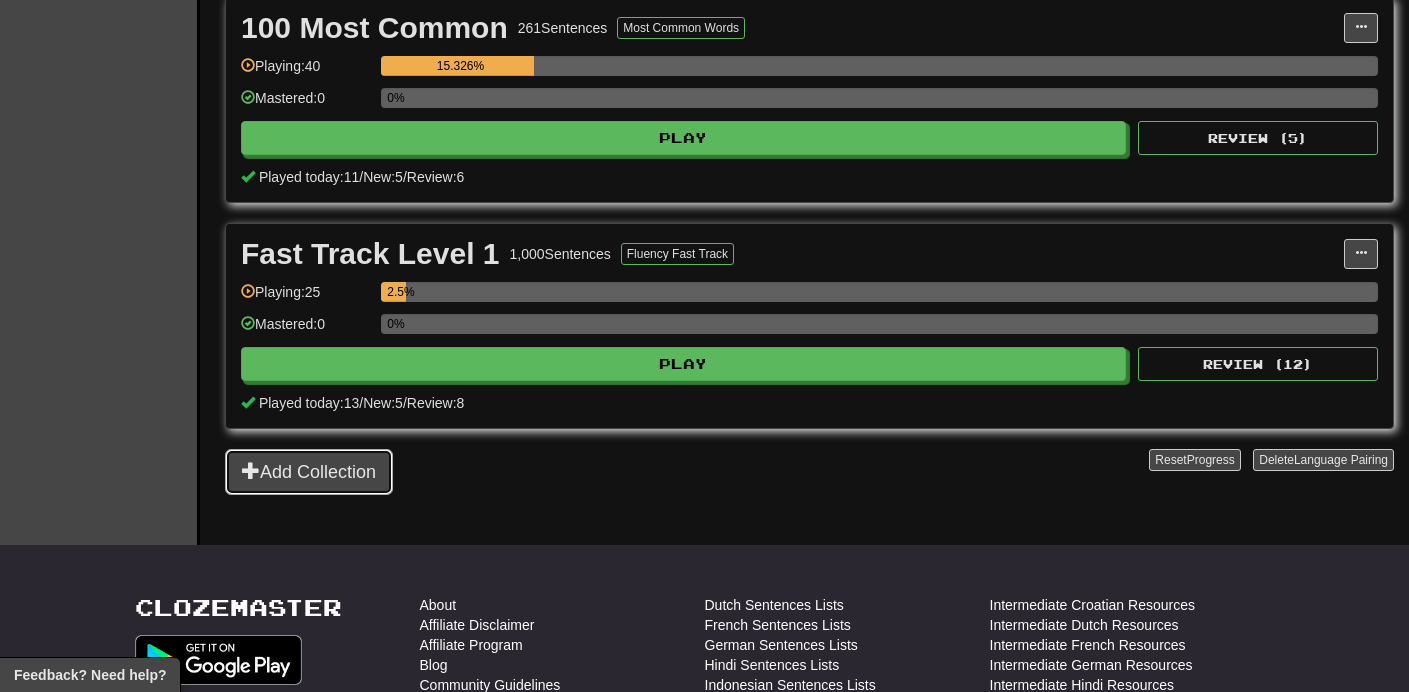 click on "Add Collection" at bounding box center [309, 472] 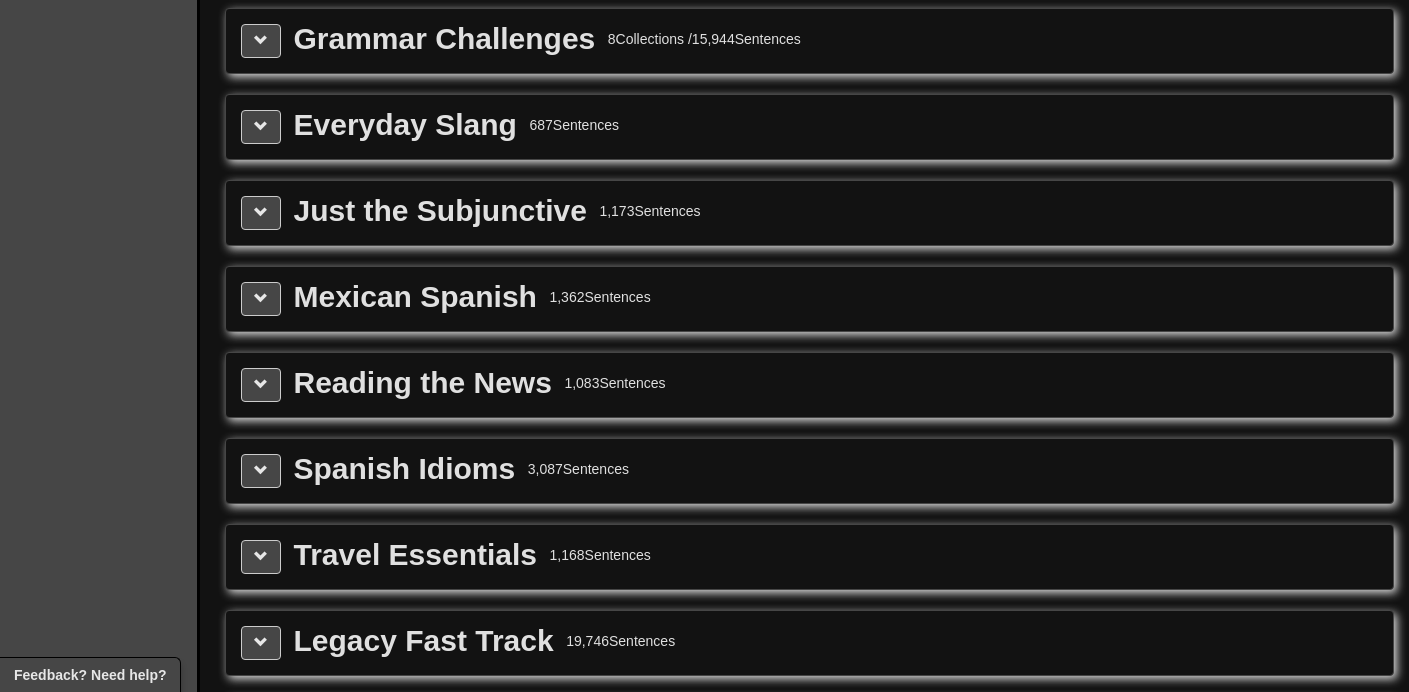 scroll, scrollTop: 493, scrollLeft: 0, axis: vertical 